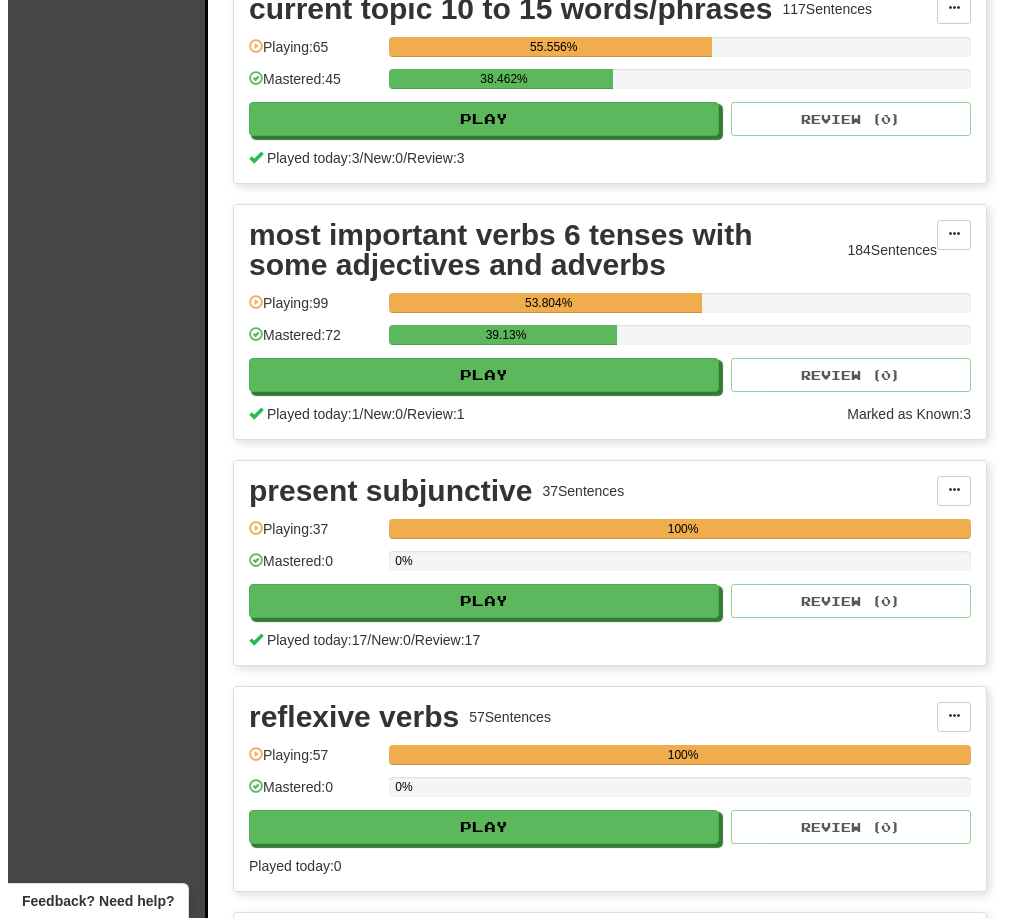 scroll, scrollTop: 1971, scrollLeft: 0, axis: vertical 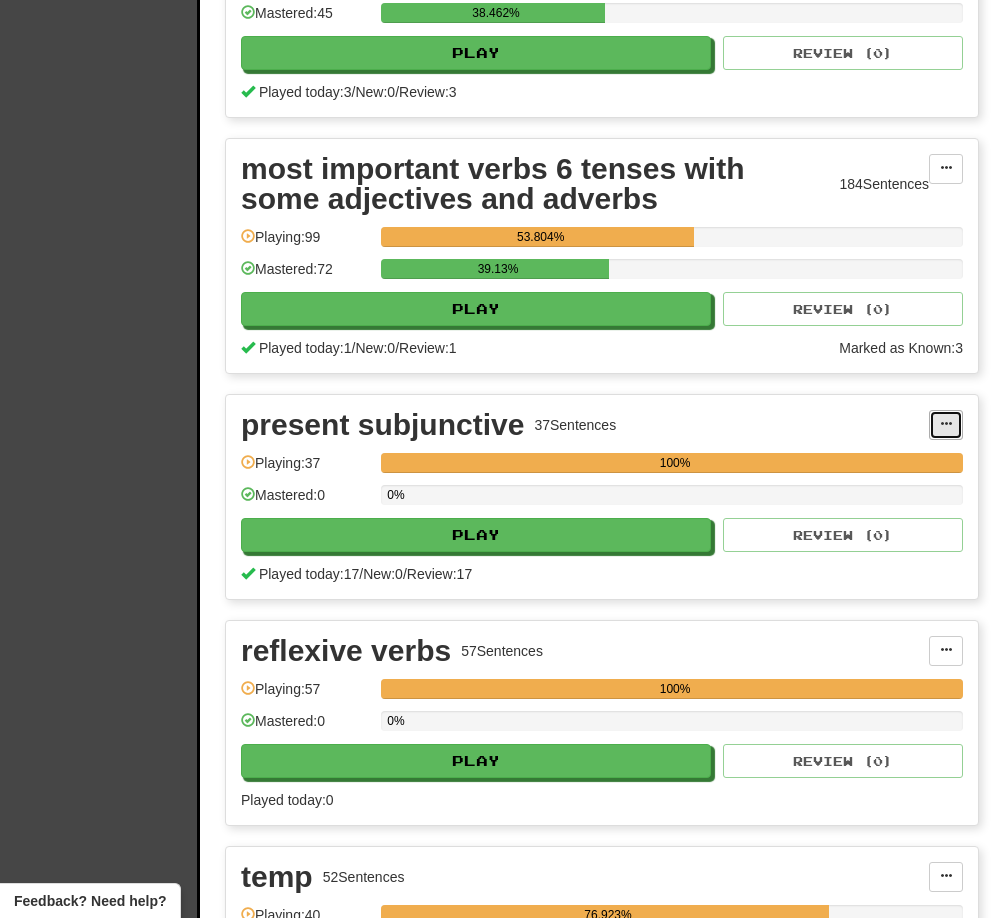 click at bounding box center (946, 424) 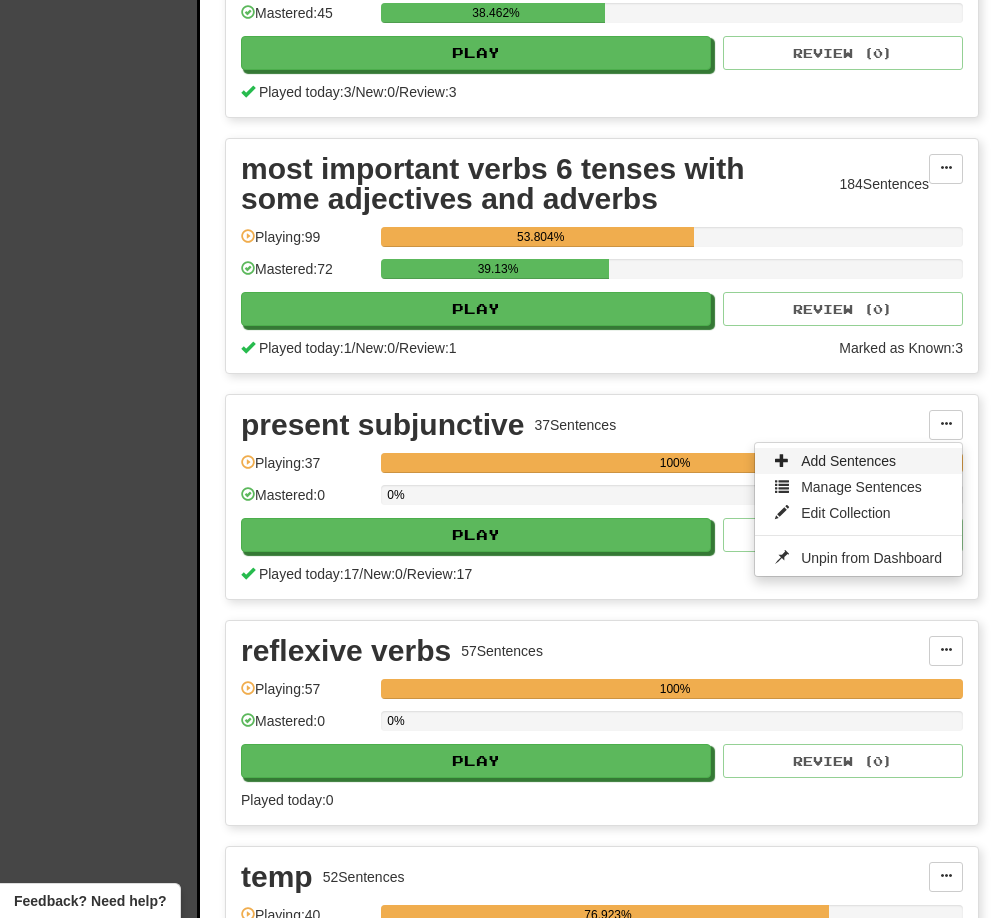 click on "Add Sentences" at bounding box center (848, 461) 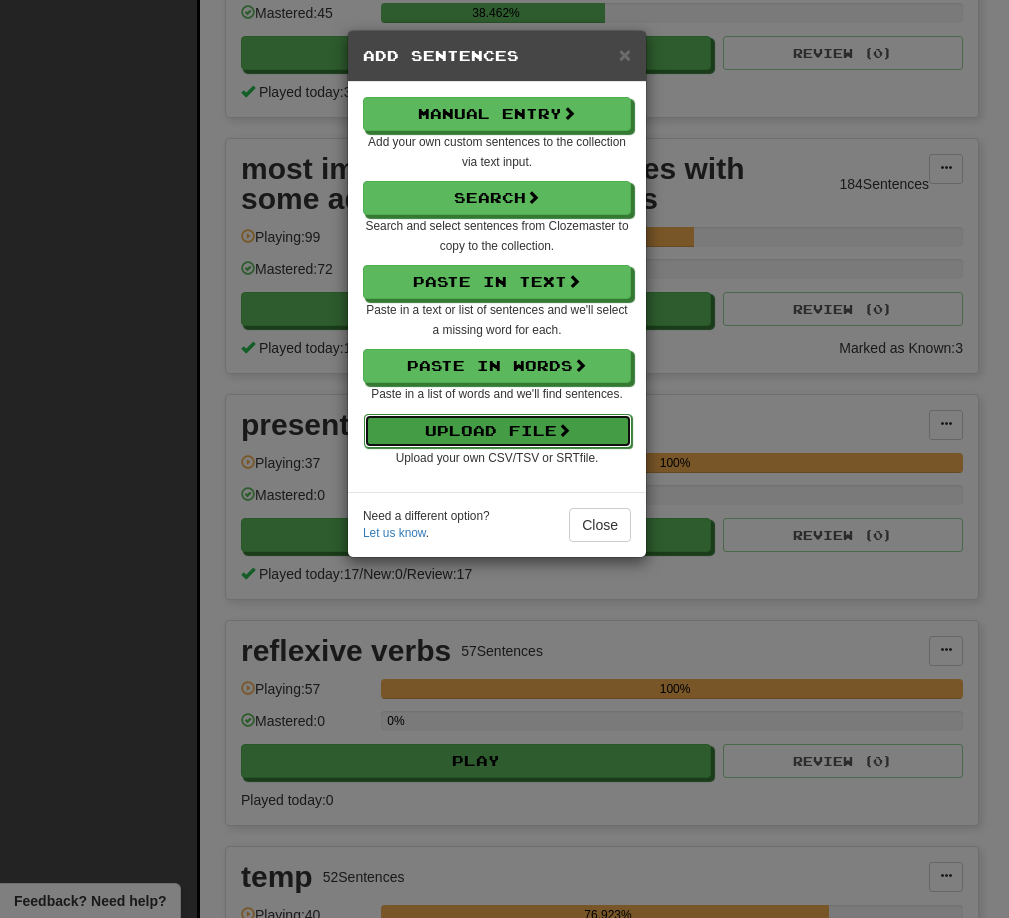 click on "Upload File" at bounding box center (498, 431) 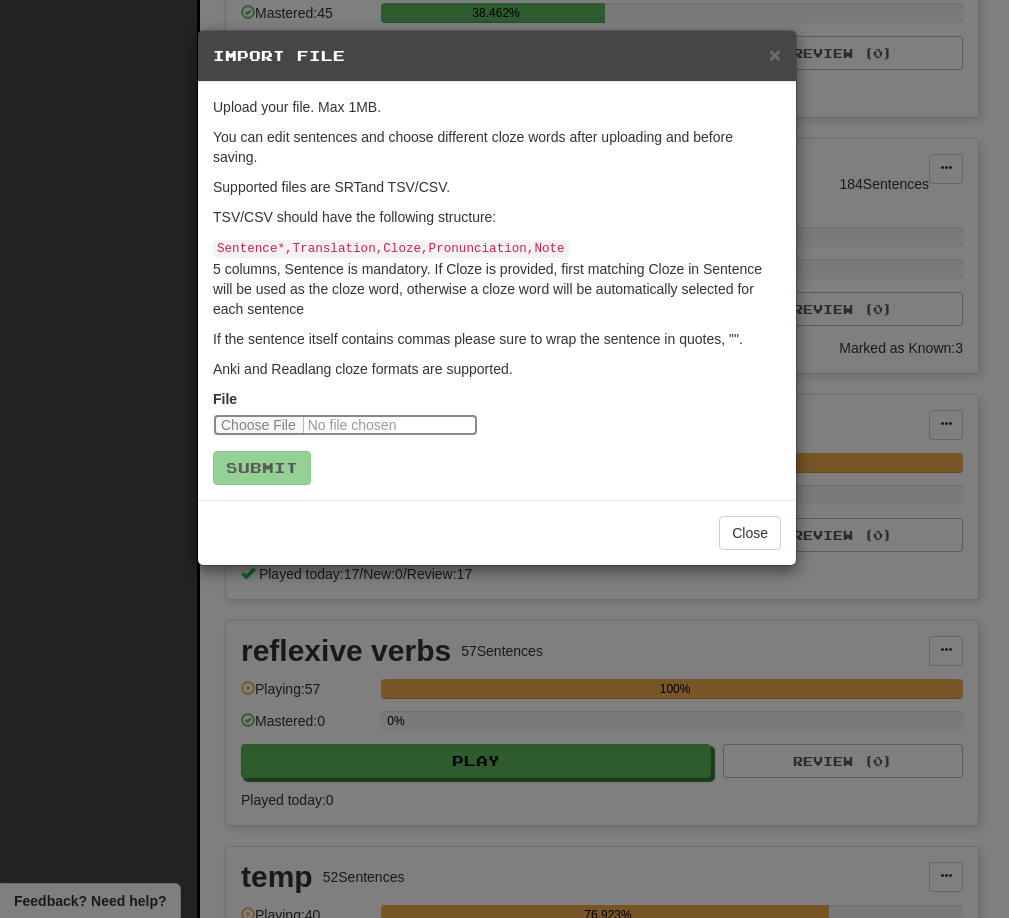 click at bounding box center [345, 425] 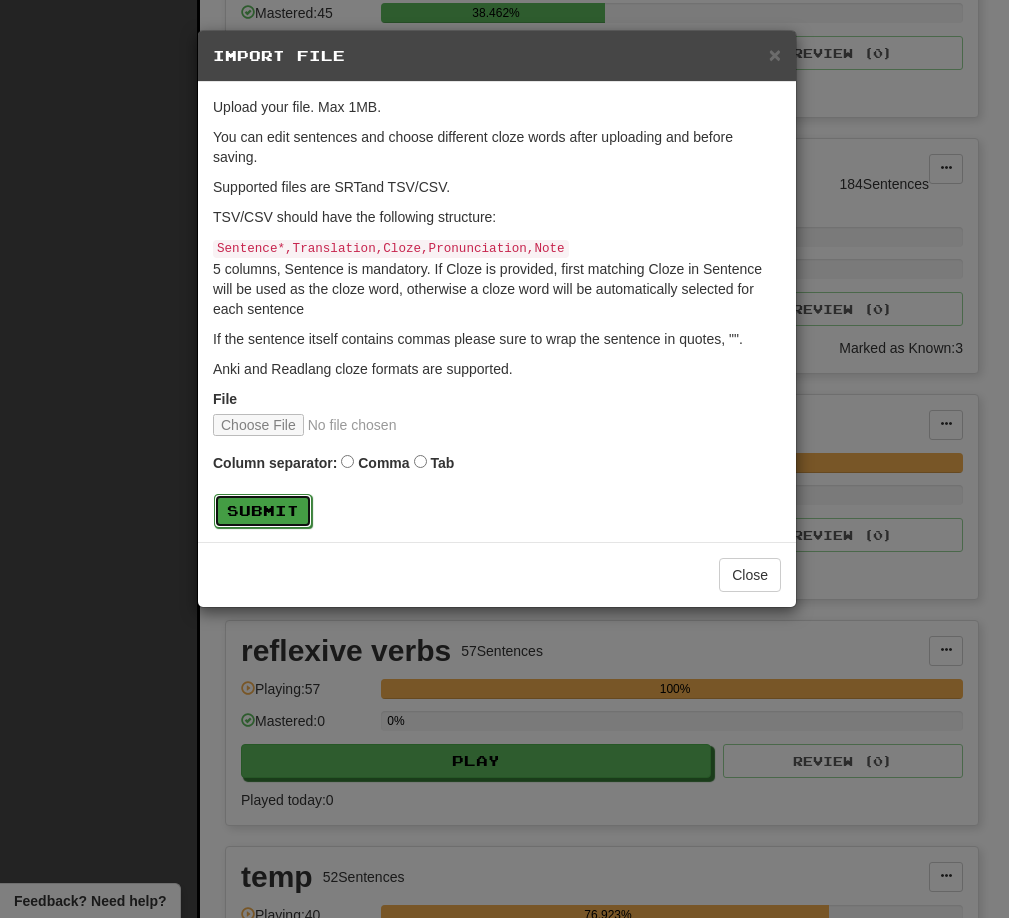 click on "Submit" at bounding box center (263, 511) 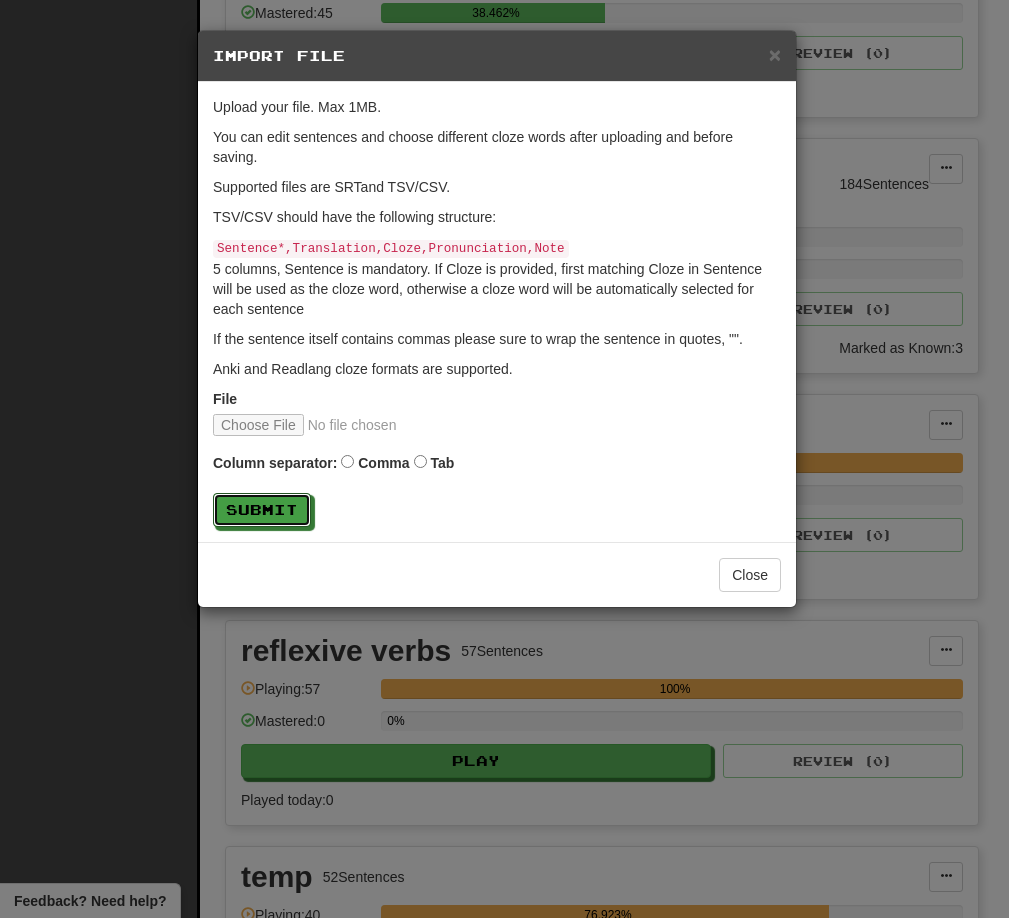 click on "Submit" at bounding box center (262, 510) 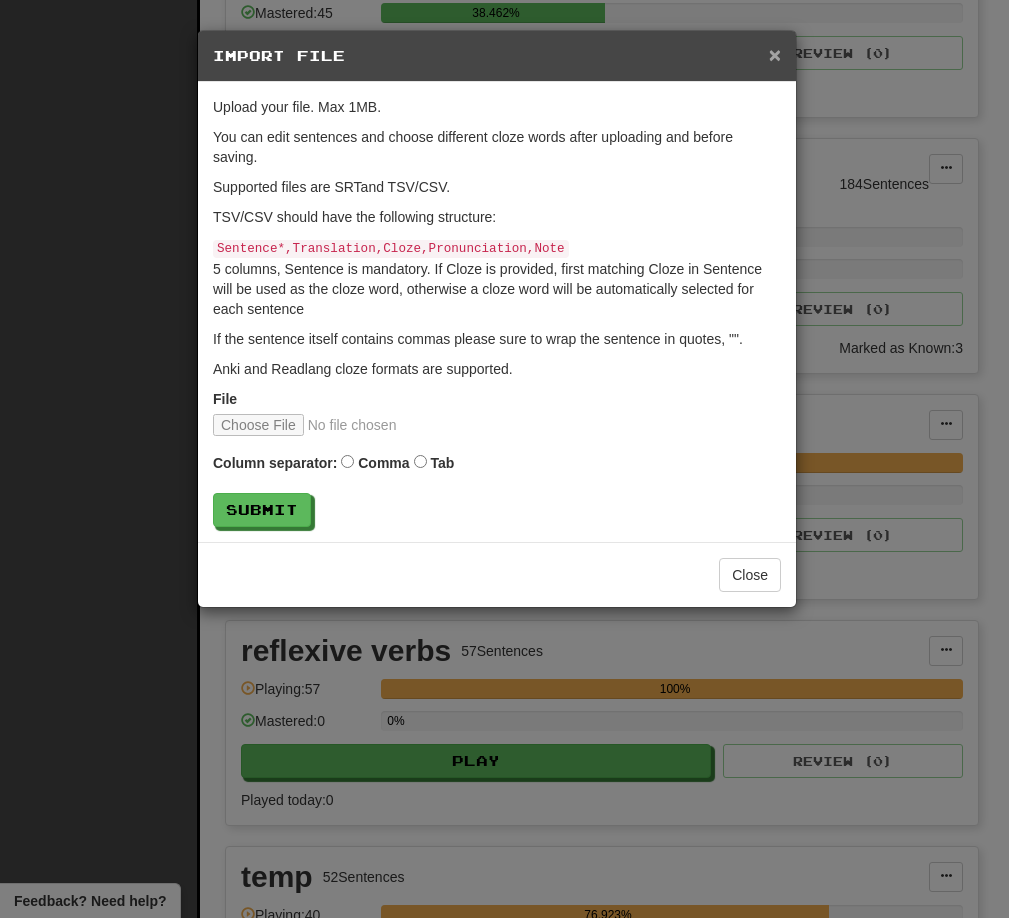 click on "×" at bounding box center [775, 54] 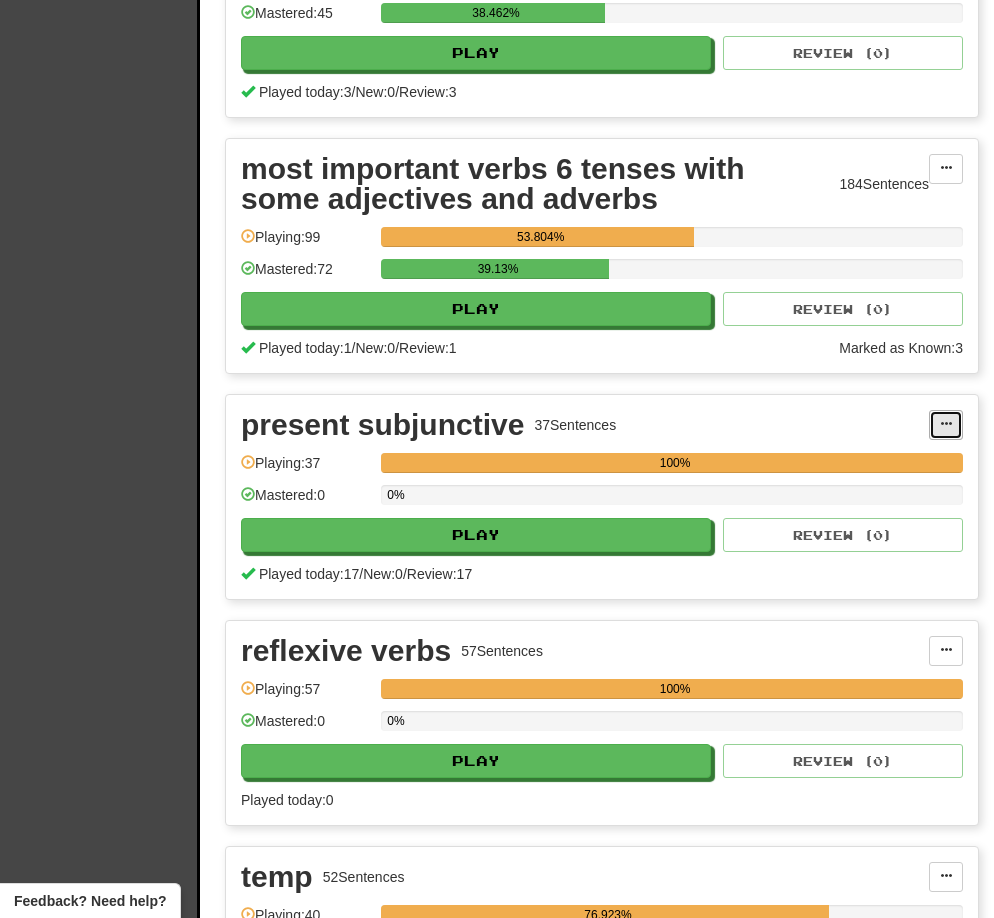 click at bounding box center [946, 425] 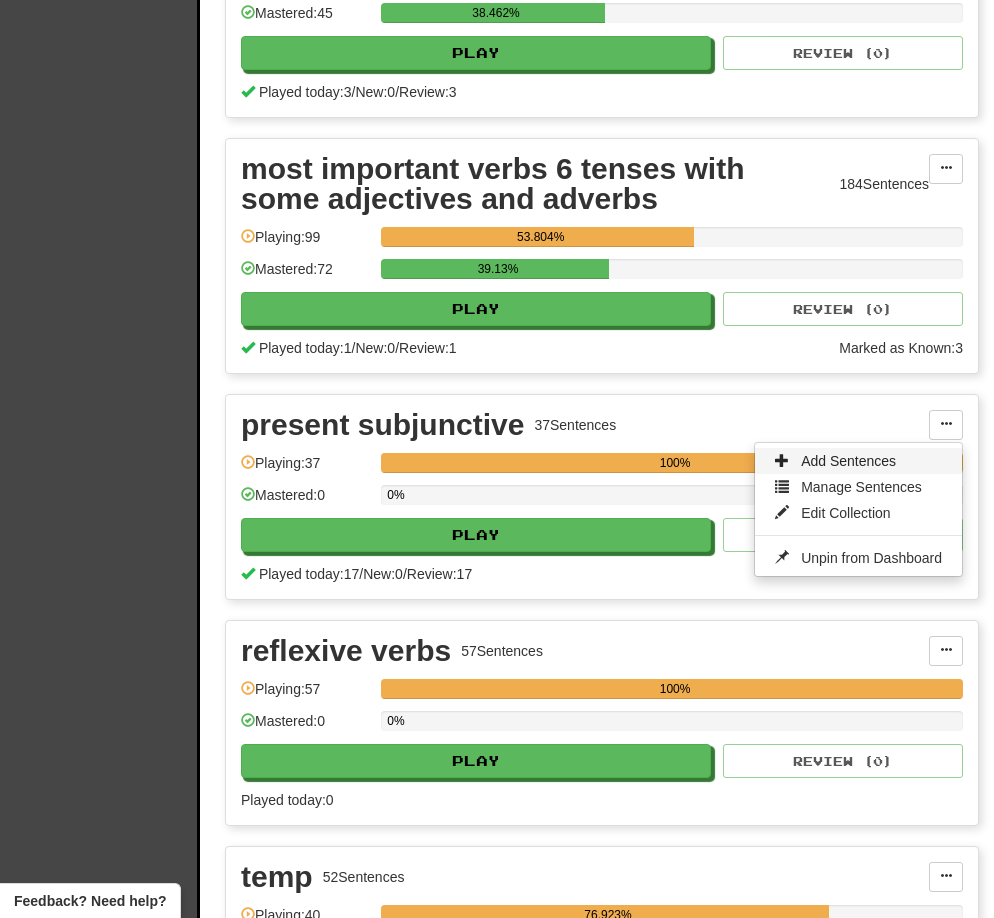 click on "Add Sentences" at bounding box center [848, 461] 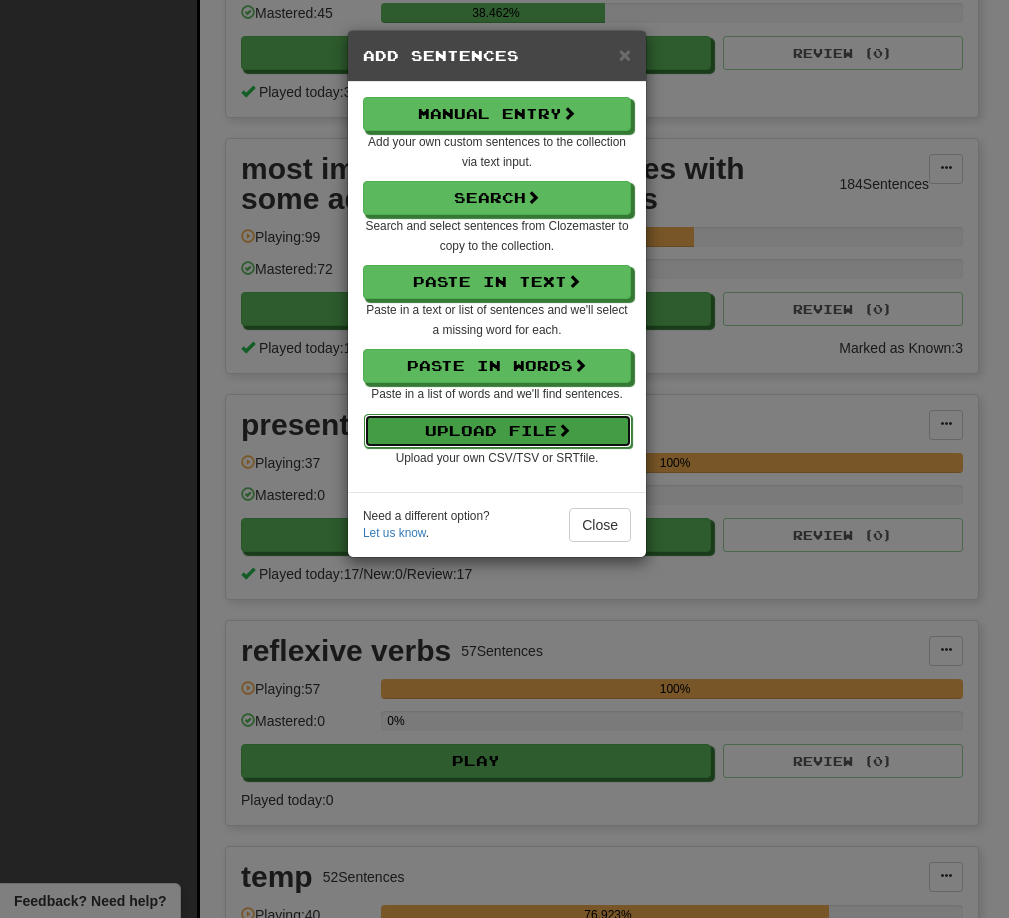 click on "Upload File" at bounding box center (498, 431) 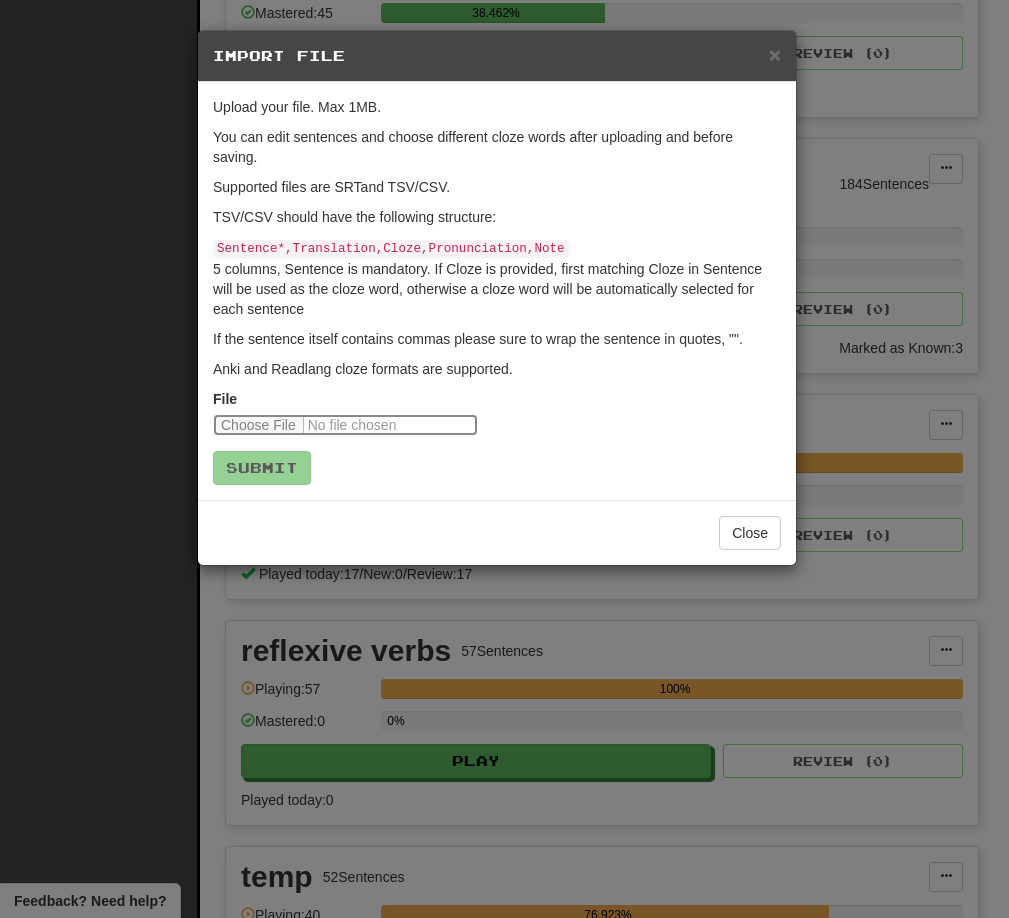 click at bounding box center (345, 425) 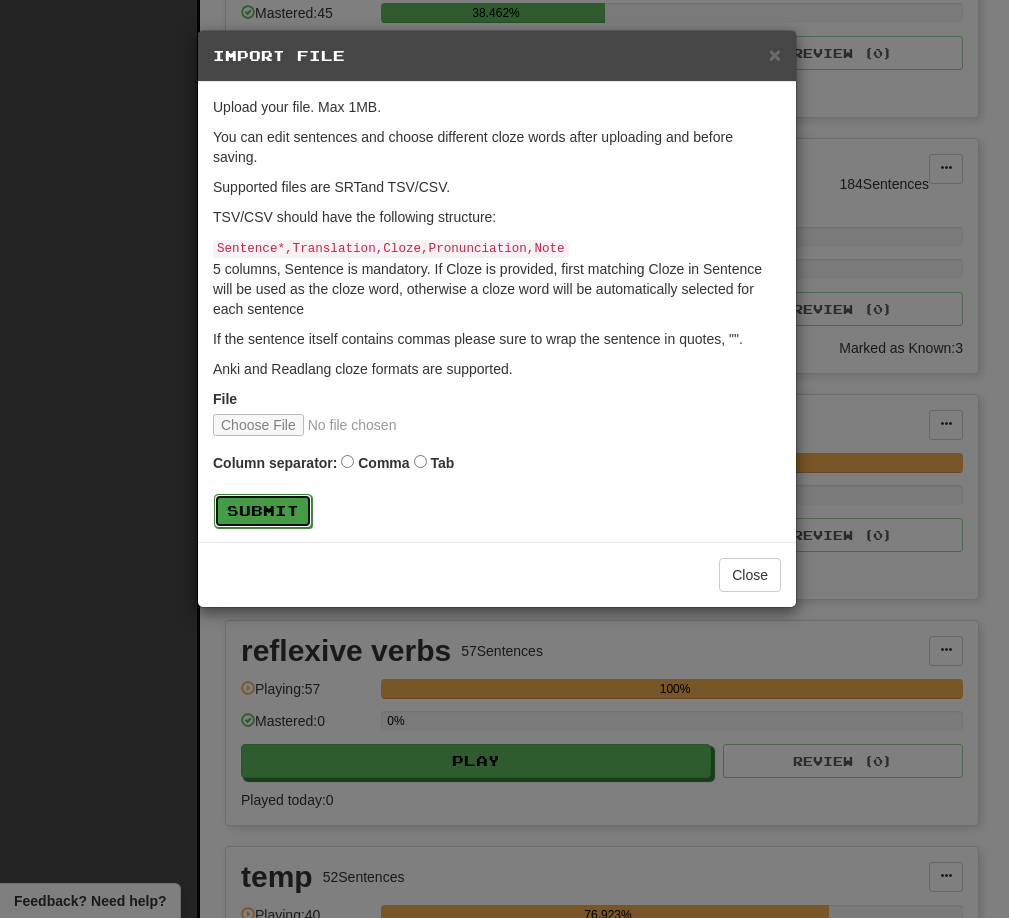 click on "Submit" at bounding box center (263, 511) 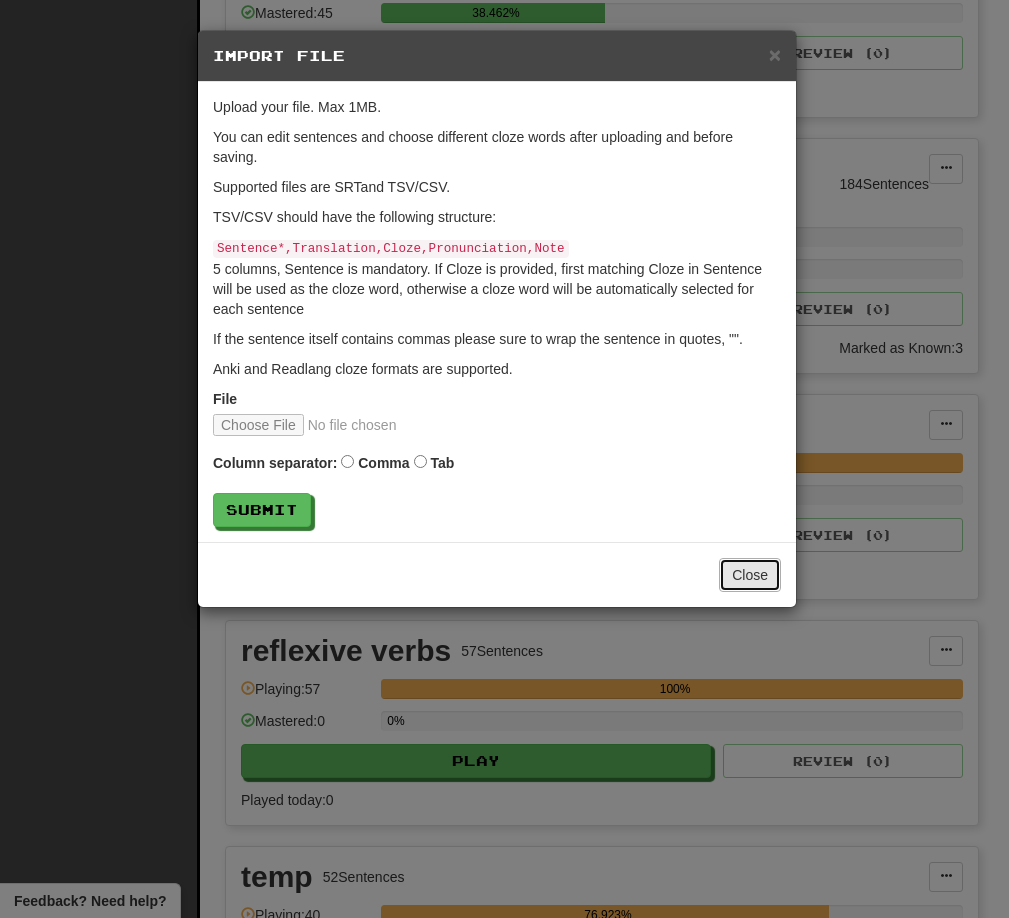 click on "Close" at bounding box center (750, 575) 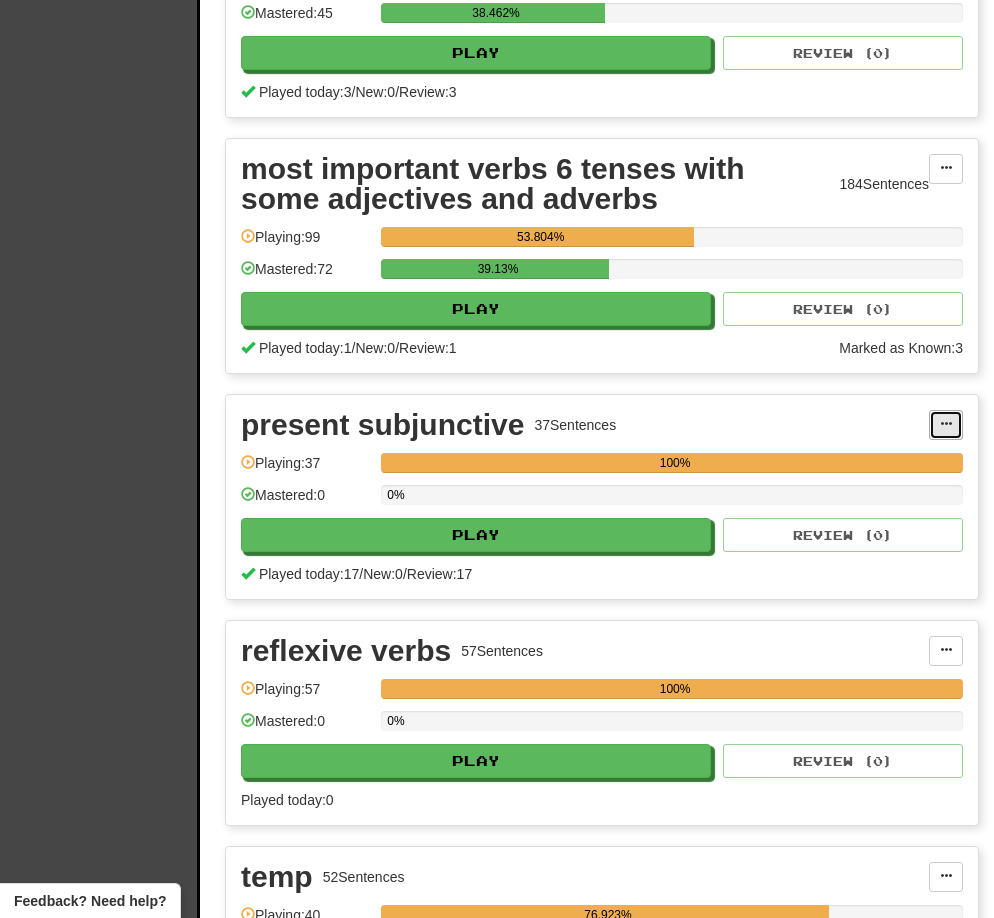 click at bounding box center [946, 425] 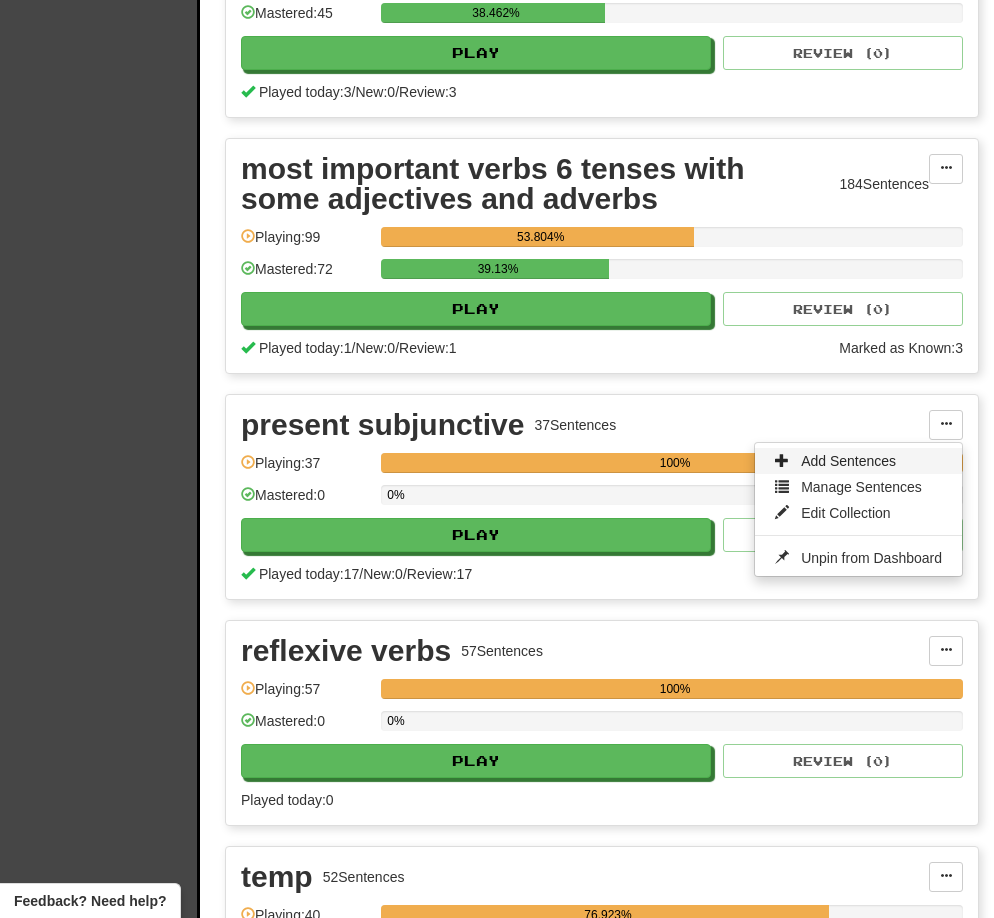 click on "Add Sentences" at bounding box center (848, 461) 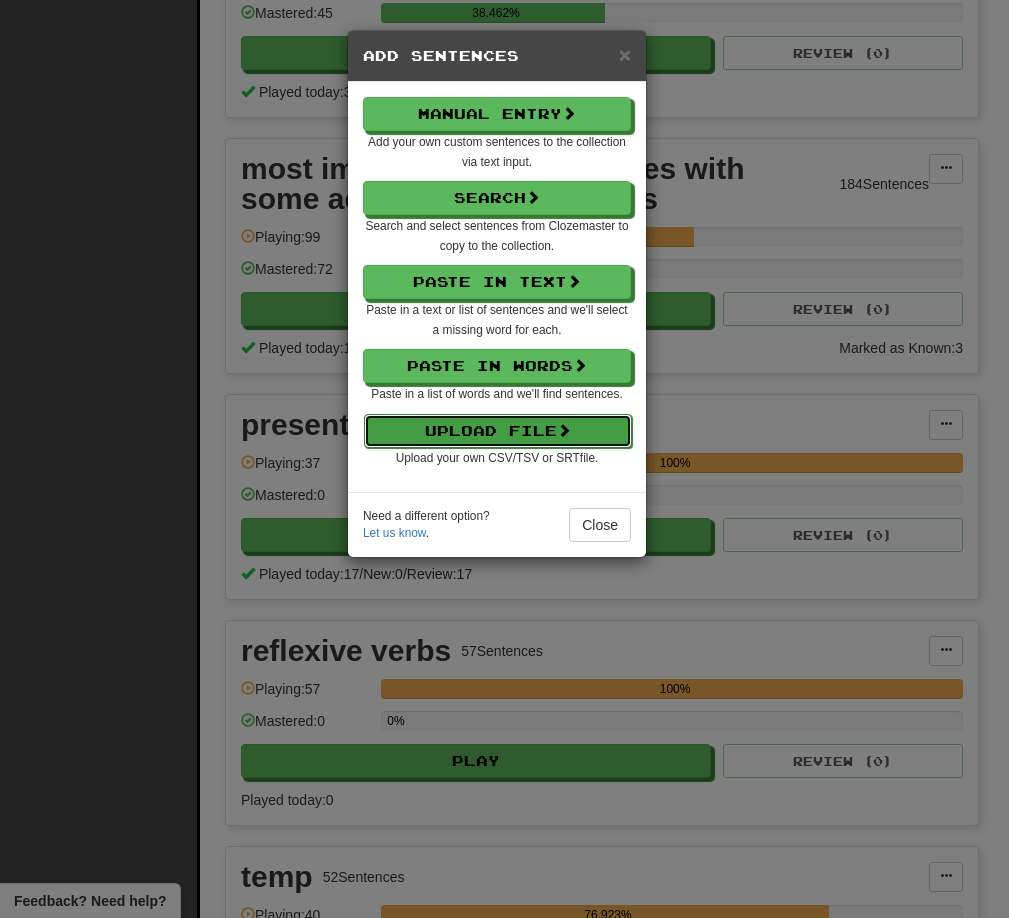 click on "Upload File" at bounding box center (498, 431) 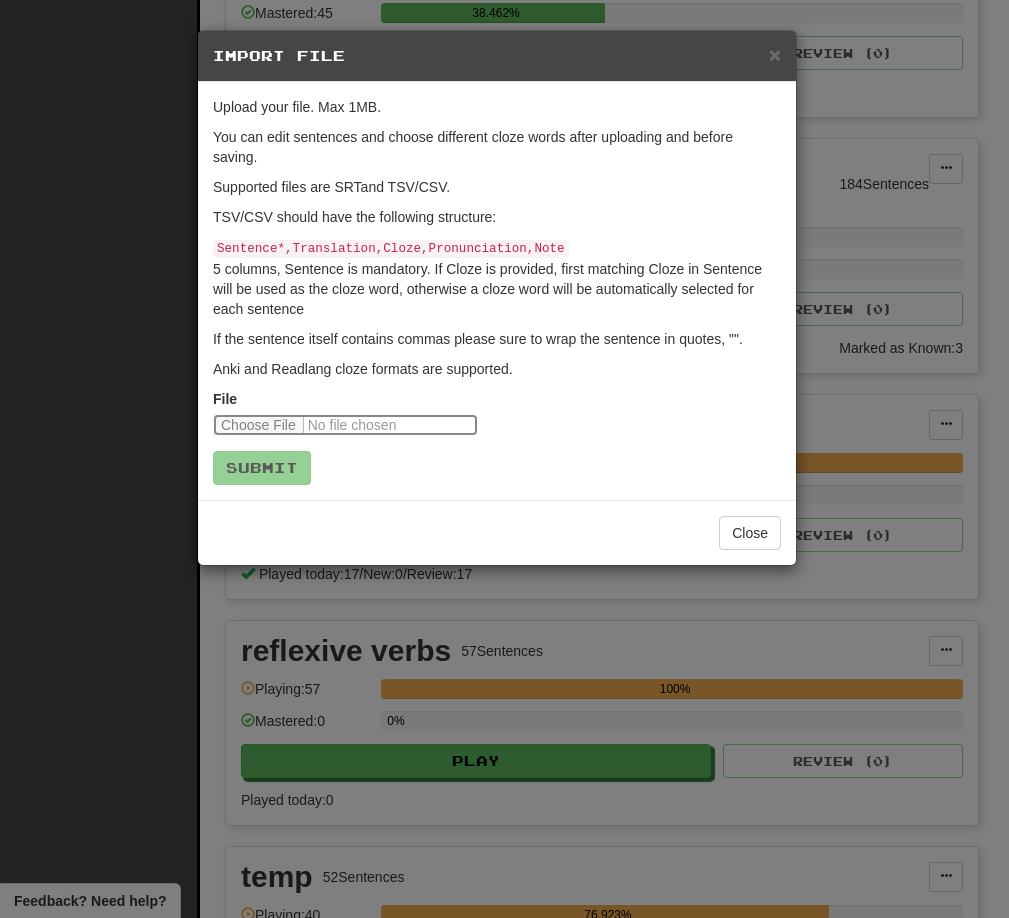 click at bounding box center [345, 425] 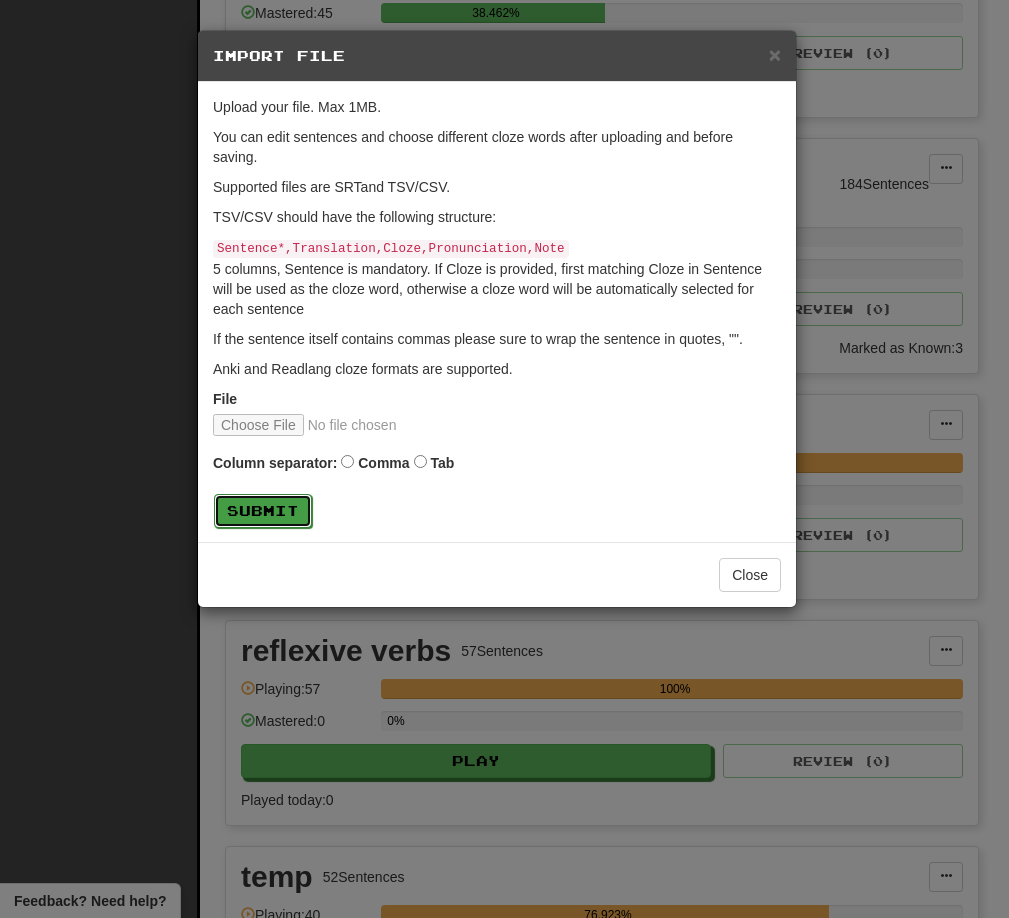click on "Submit" at bounding box center (263, 511) 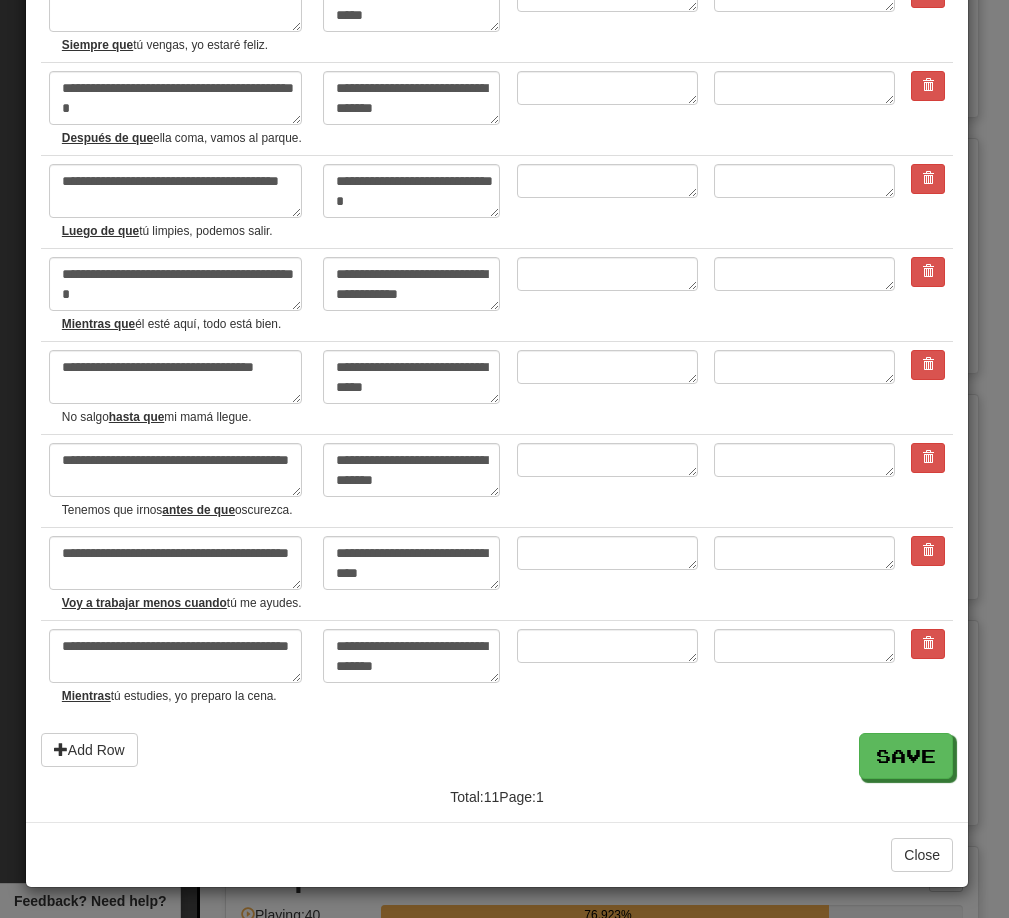 scroll, scrollTop: 535, scrollLeft: 0, axis: vertical 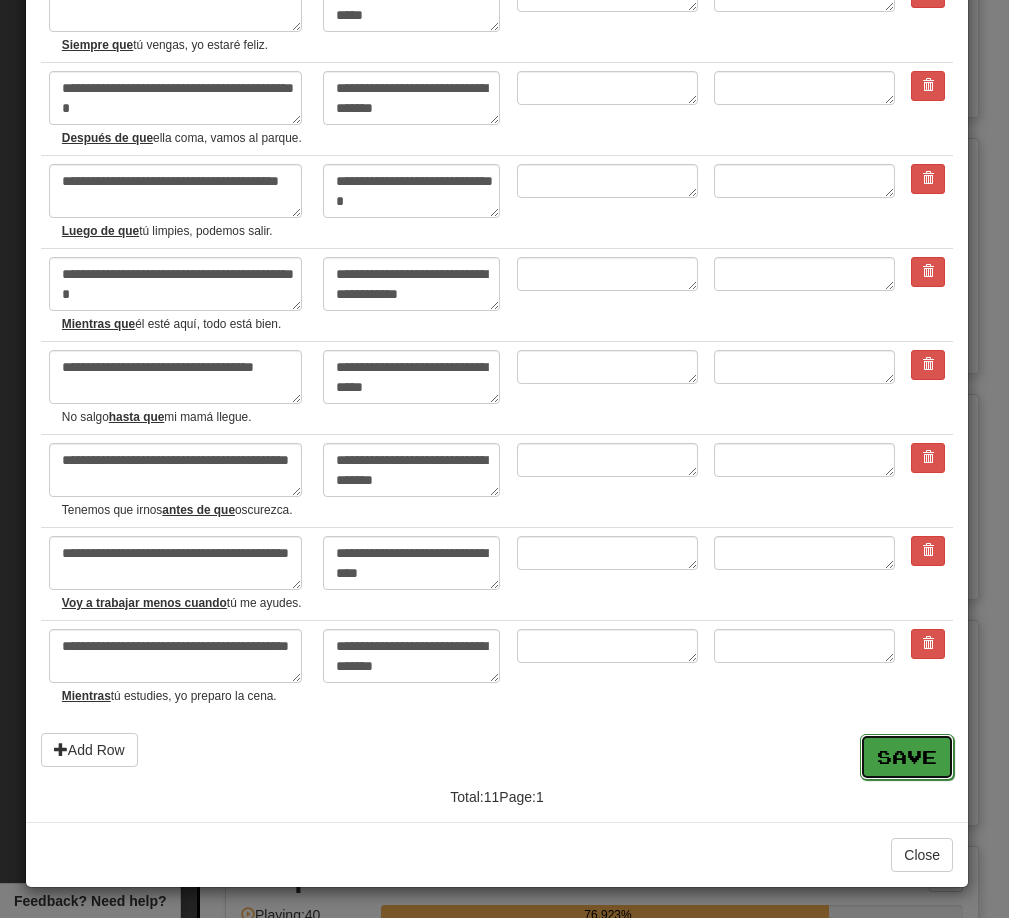 click on "Save" at bounding box center (907, 757) 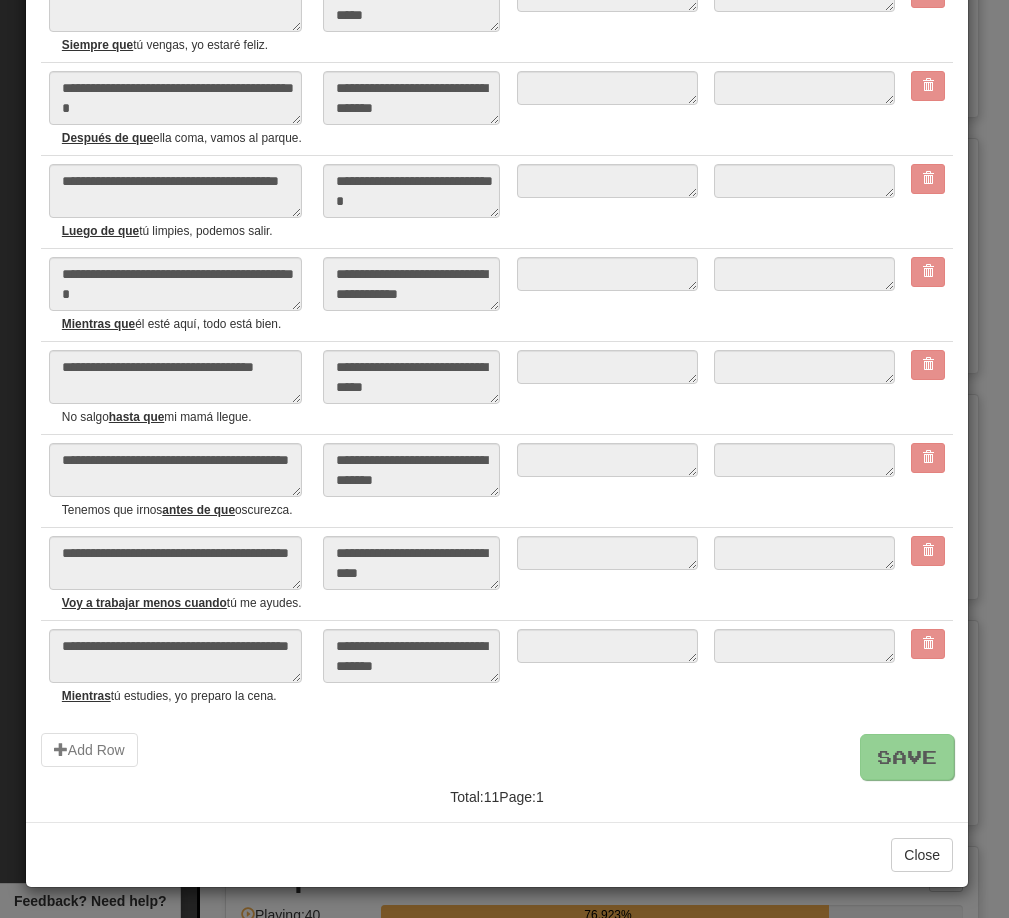 type on "*" 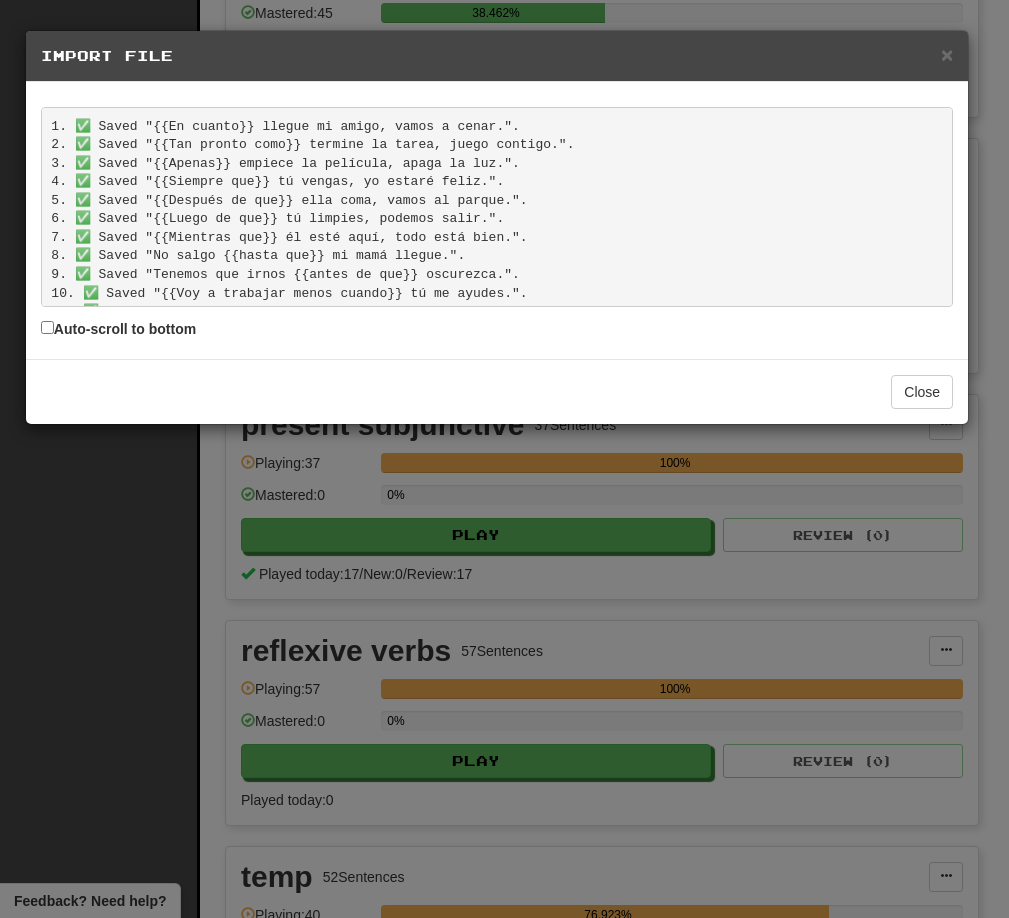 scroll, scrollTop: 0, scrollLeft: 0, axis: both 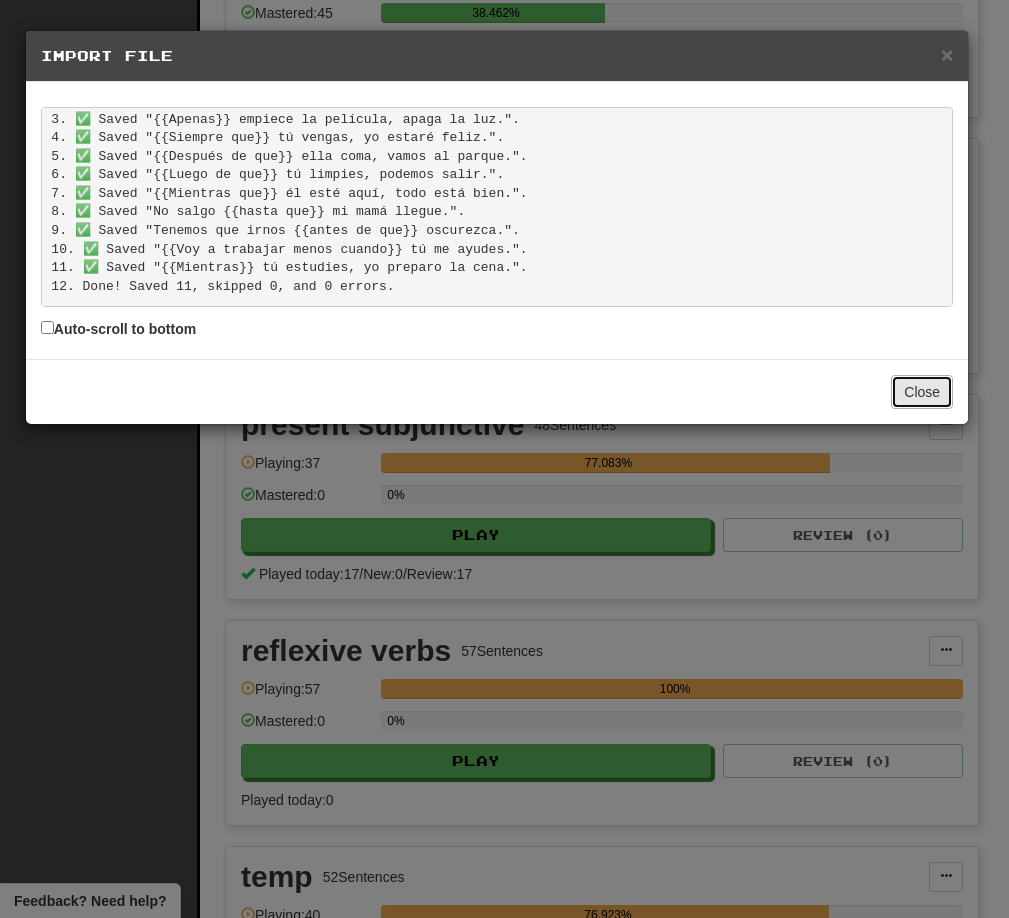 click on "Close" at bounding box center [922, 392] 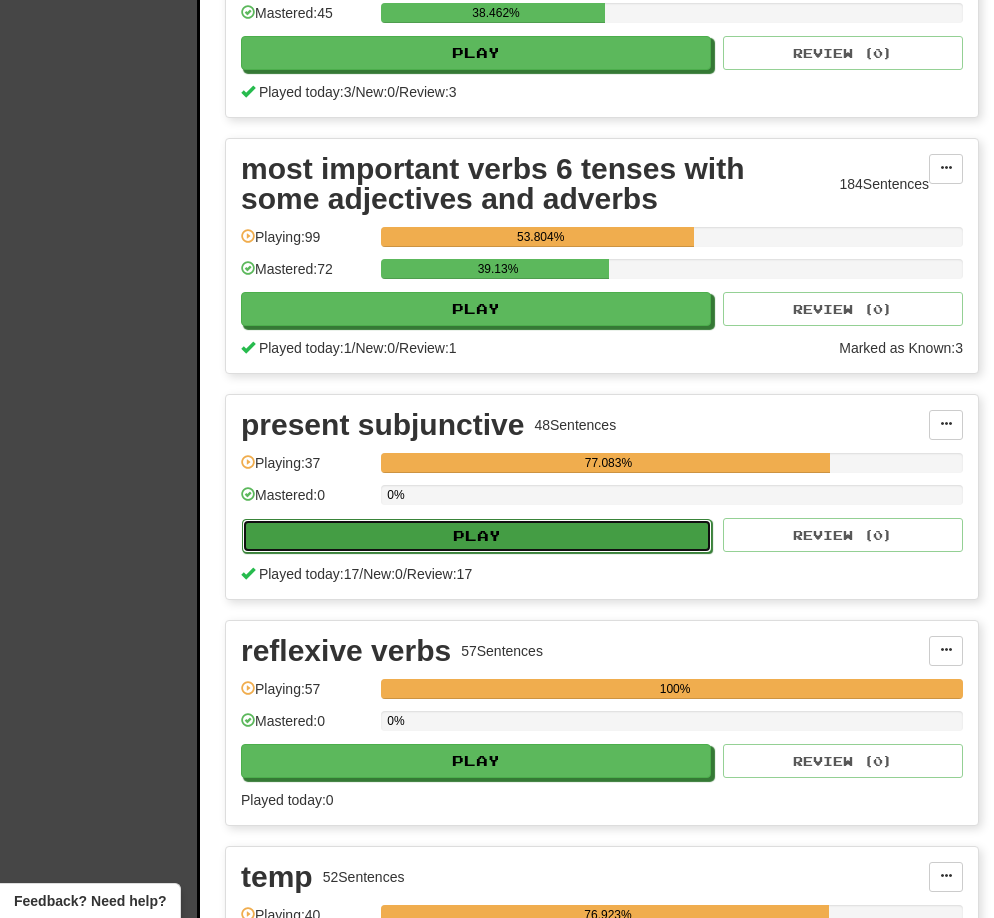click on "Play" at bounding box center (477, 536) 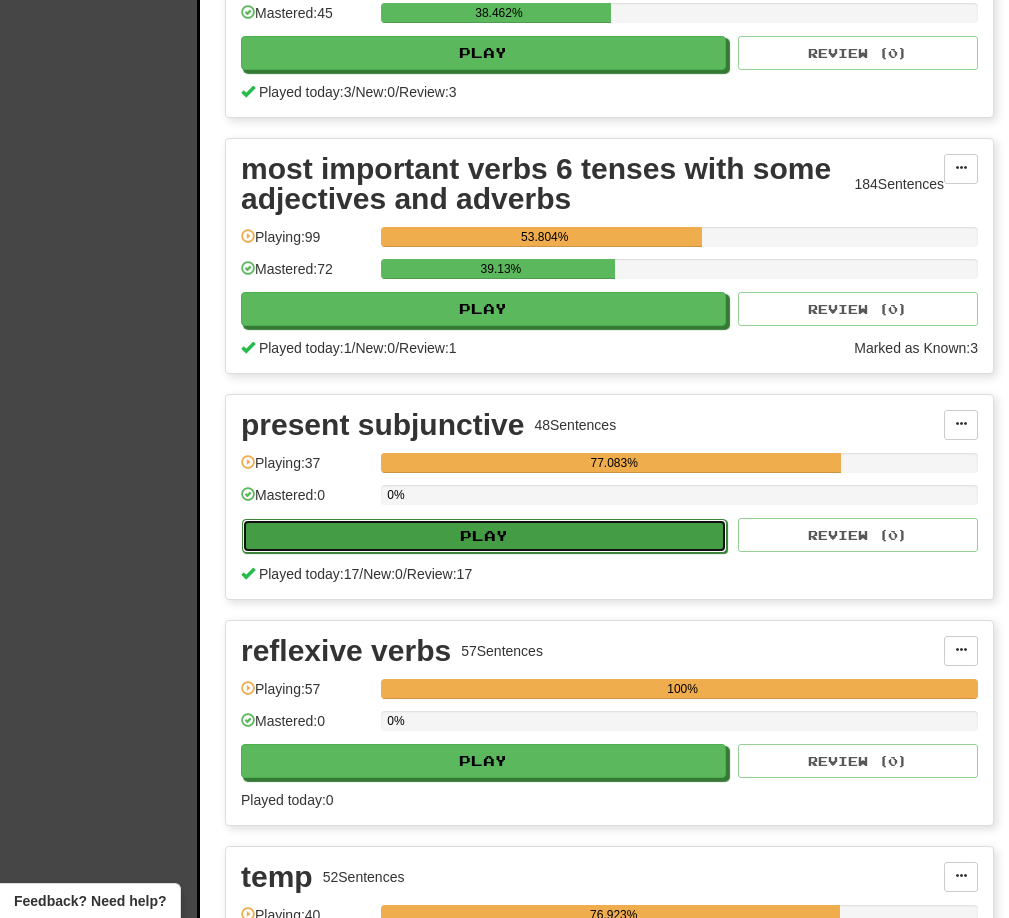 select on "**" 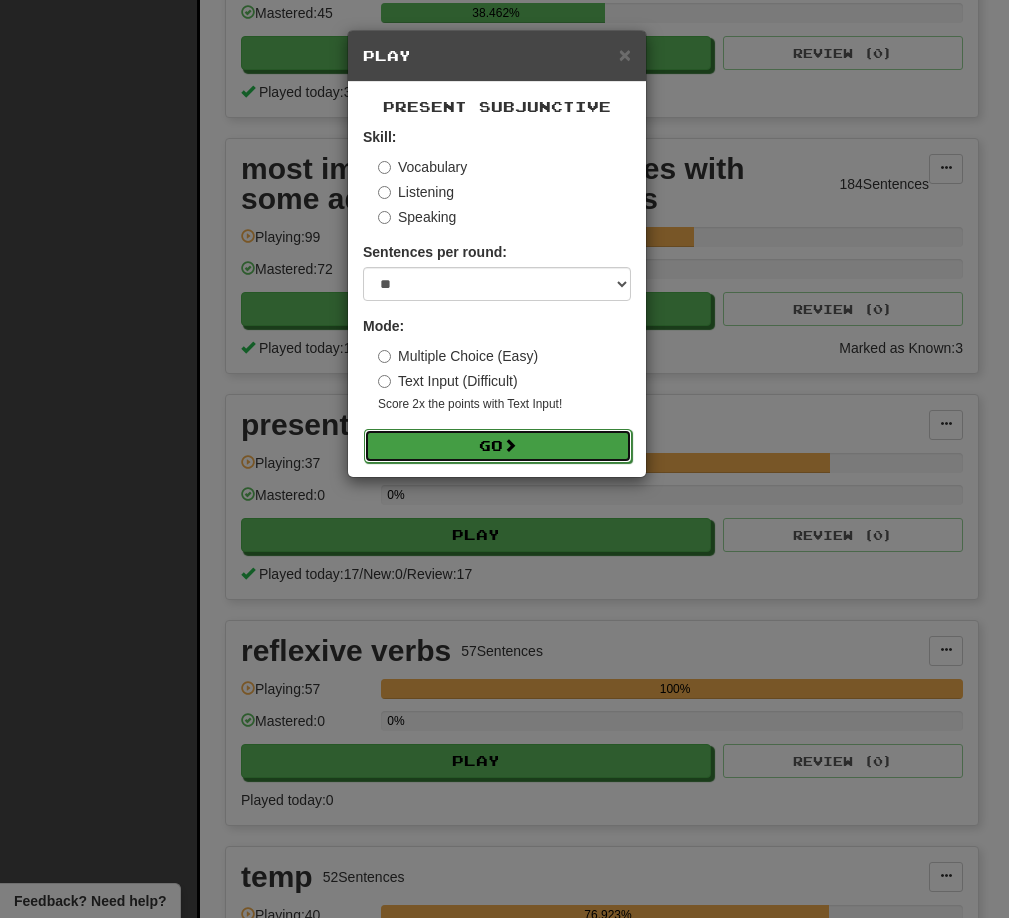 click on "Go" at bounding box center (498, 446) 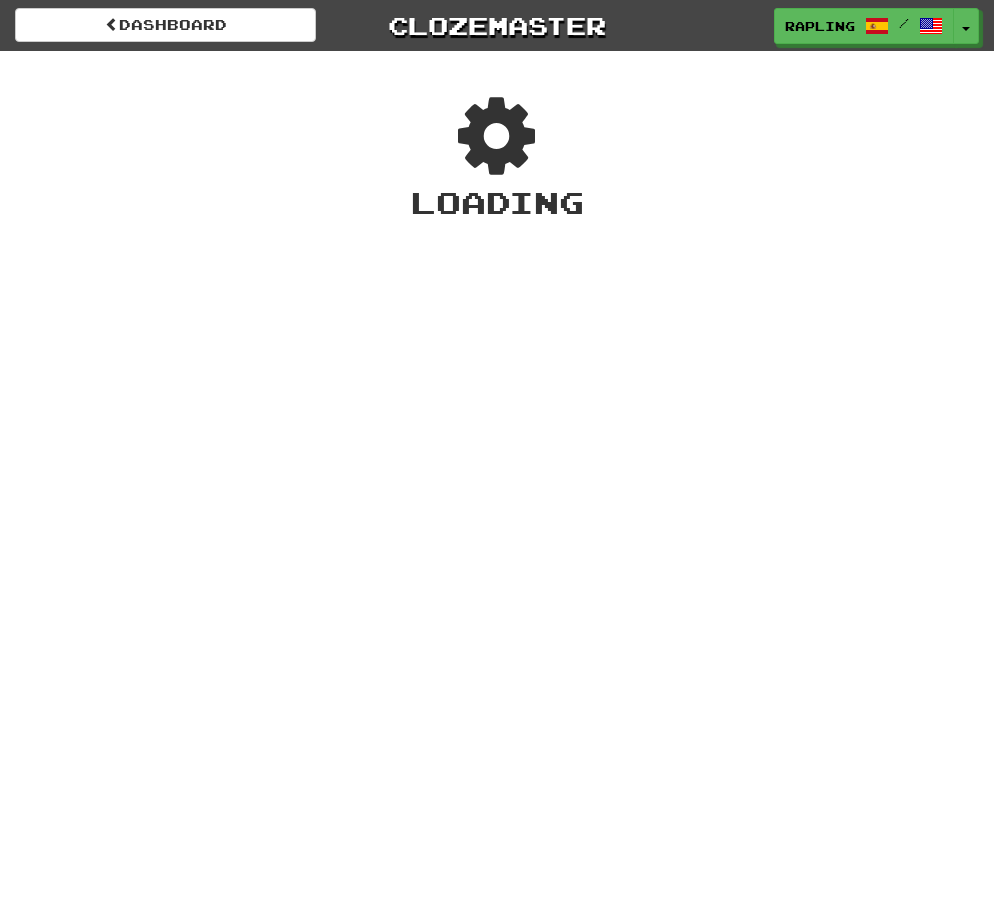 scroll, scrollTop: 0, scrollLeft: 0, axis: both 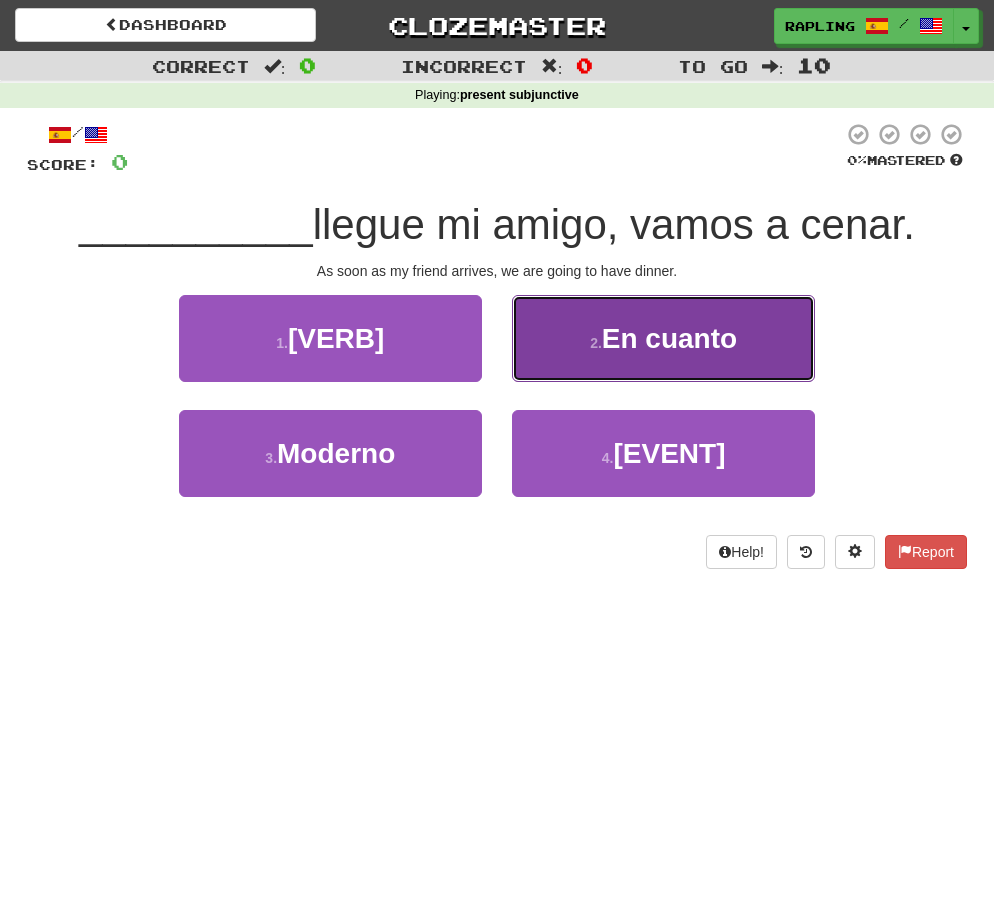 click on "En cuanto" at bounding box center (669, 338) 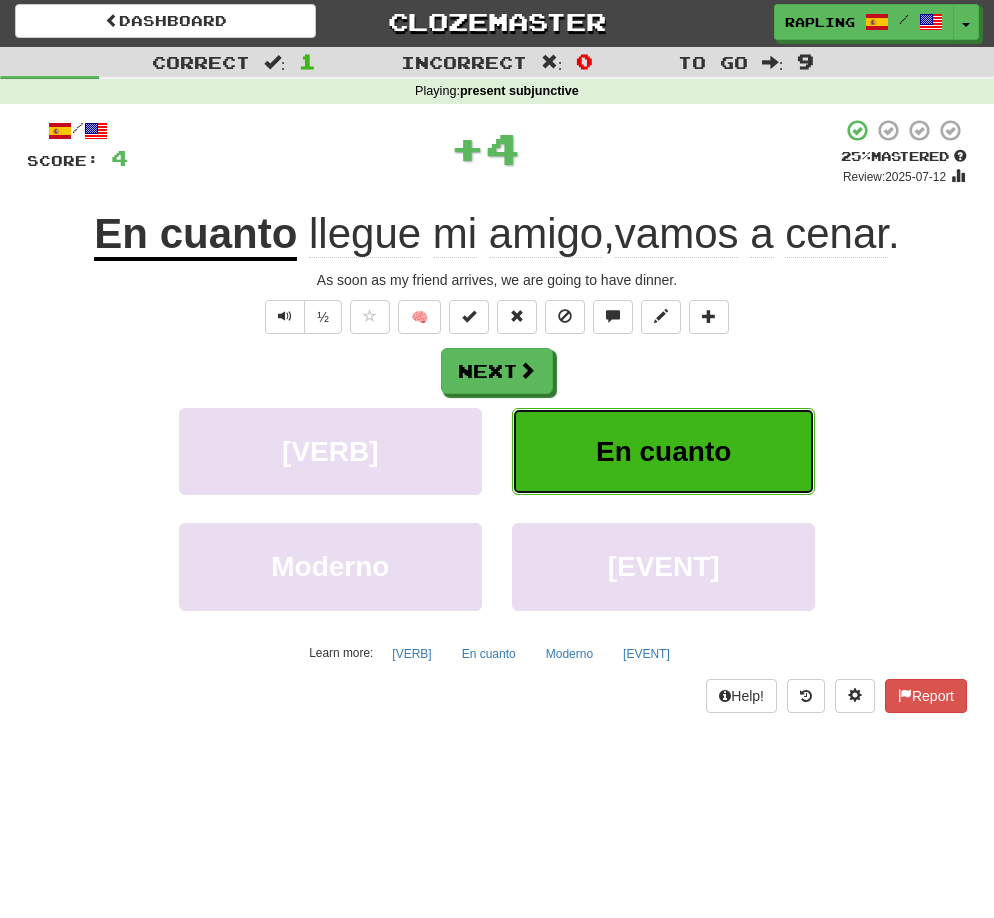 scroll, scrollTop: 5, scrollLeft: 0, axis: vertical 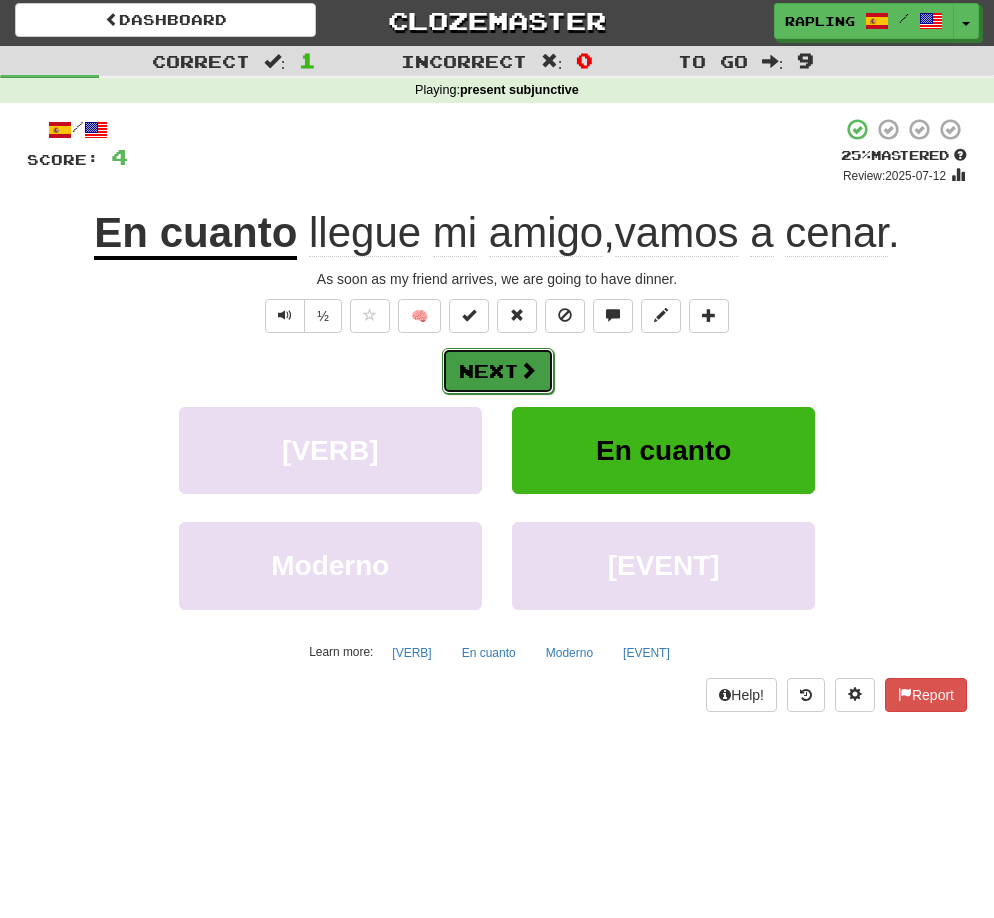 click on "Next" at bounding box center [498, 371] 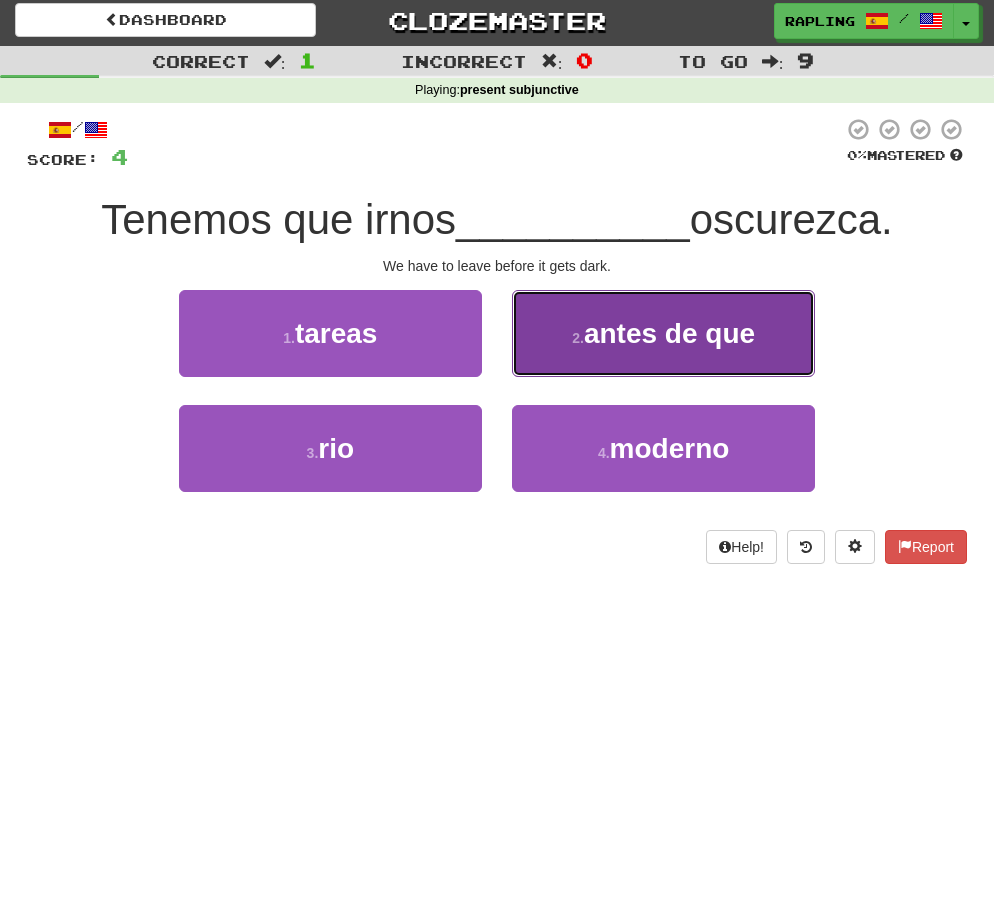 click on "antes de que" at bounding box center (669, 333) 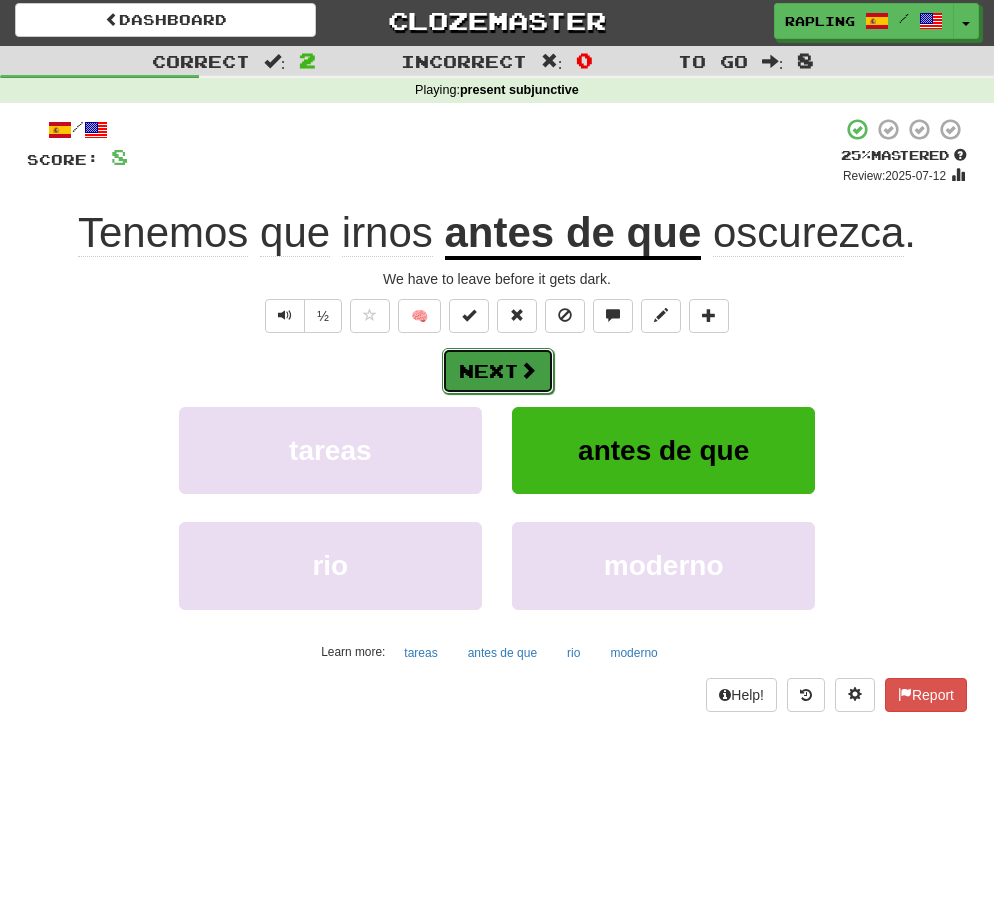 click on "Next" at bounding box center [498, 371] 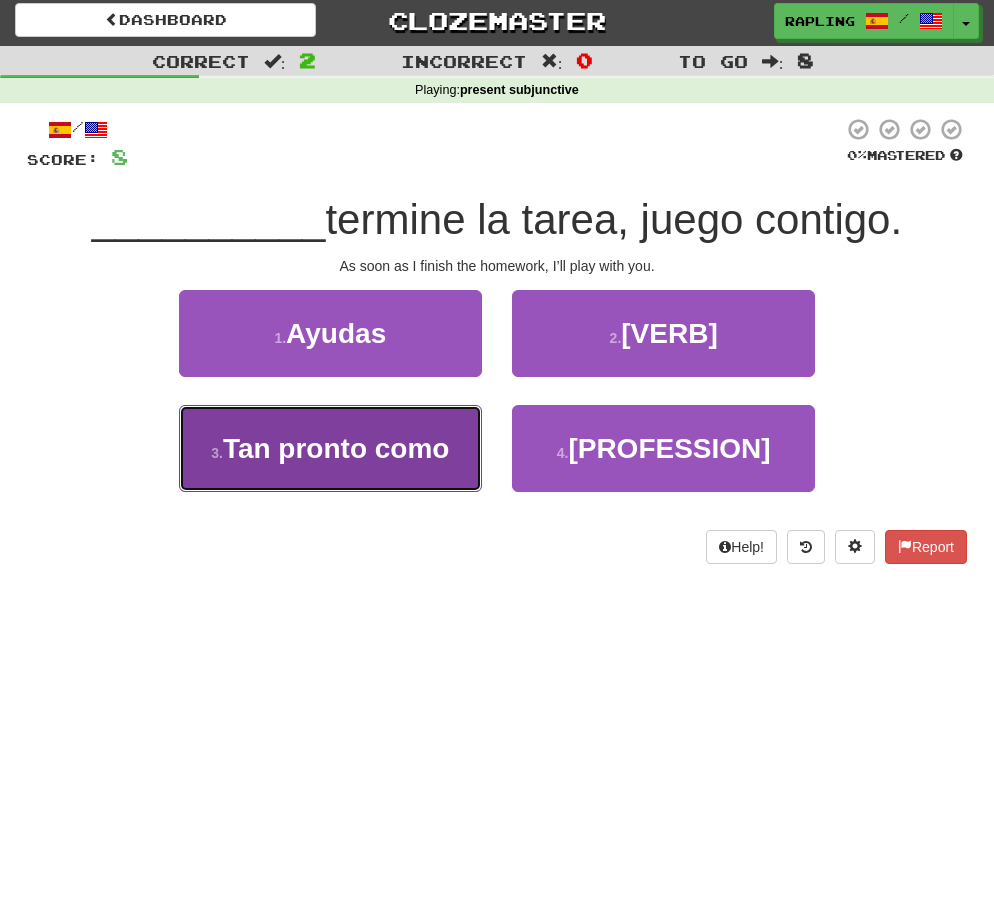 click on "Tan pronto como" at bounding box center (336, 448) 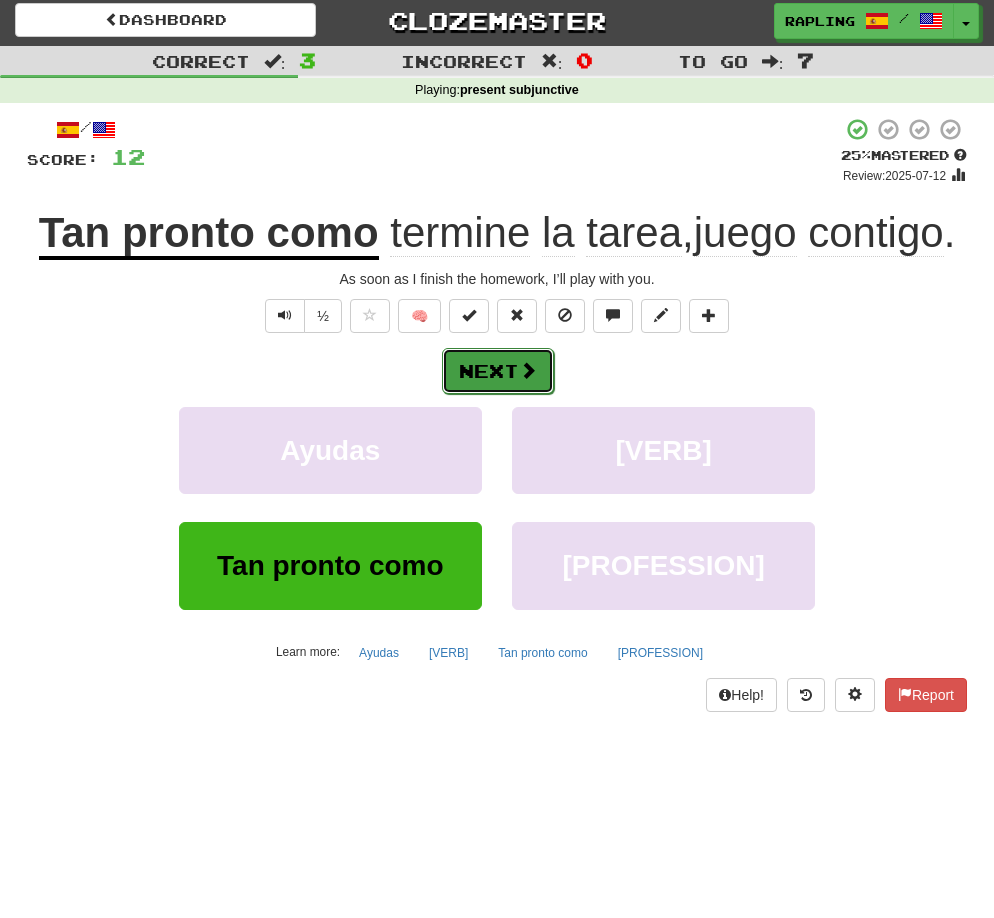 click on "Next" at bounding box center [498, 371] 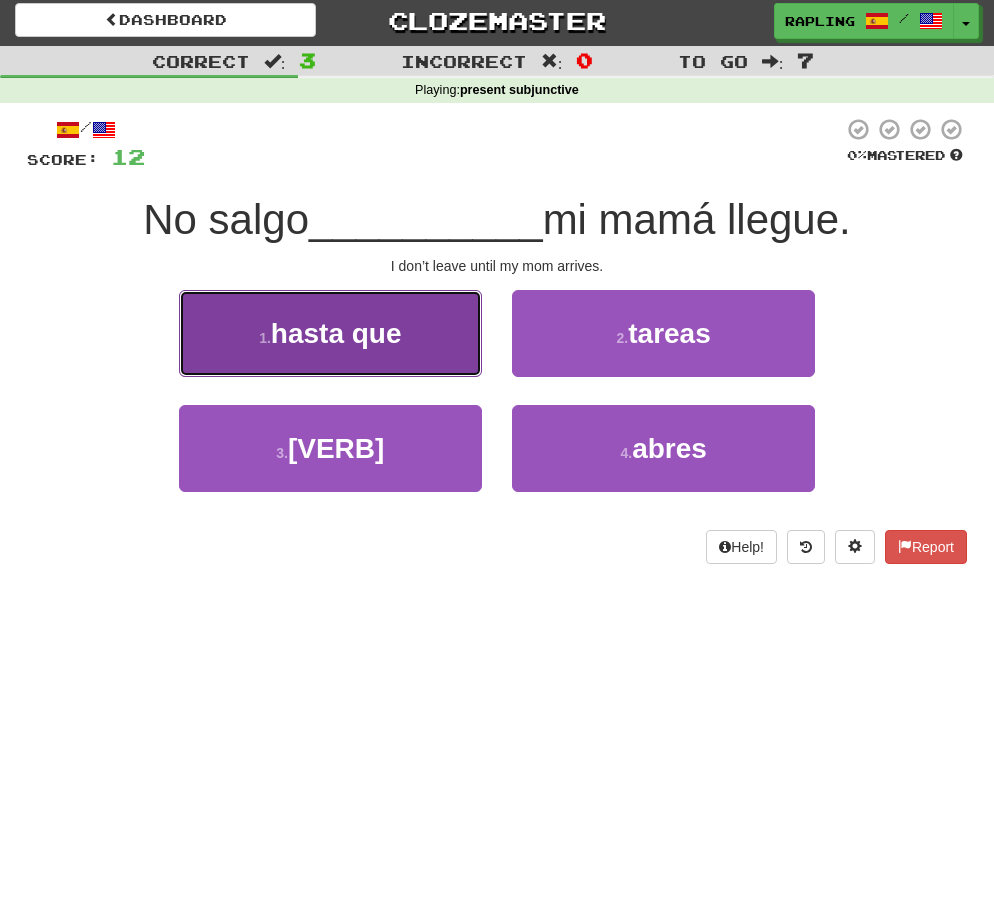 click on "1 . hasta que" at bounding box center (330, 333) 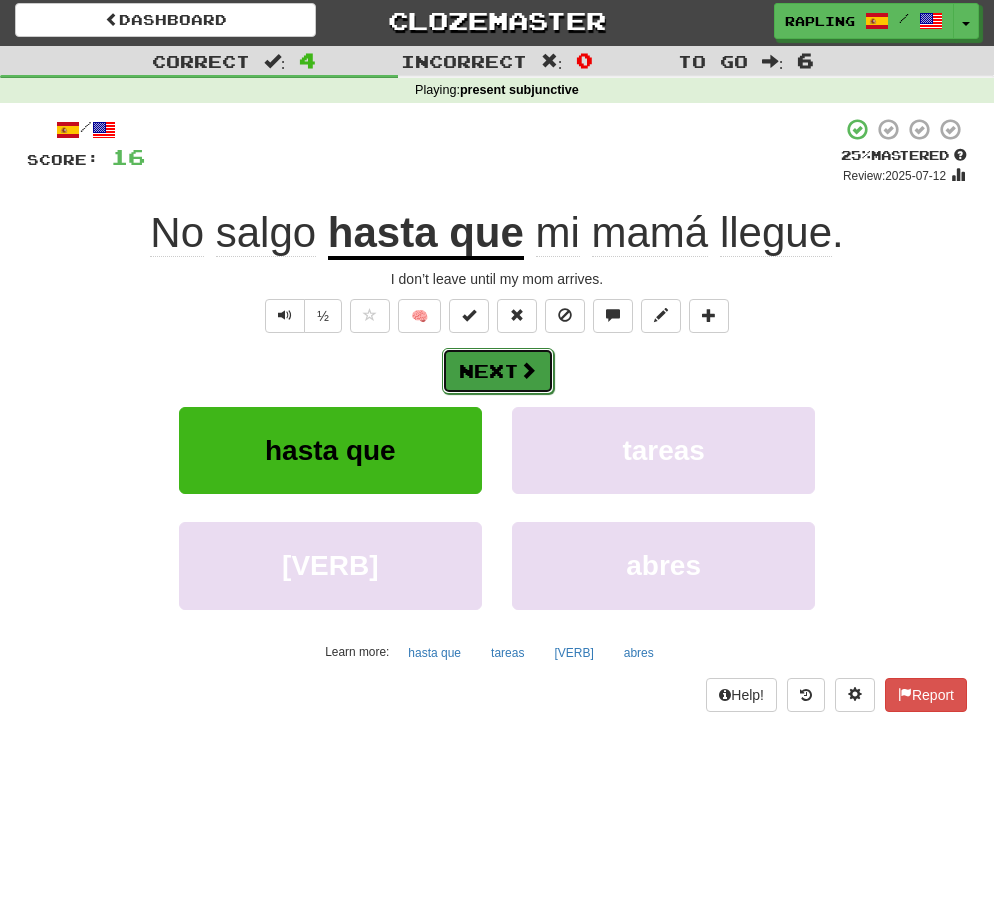 click on "Next" at bounding box center (498, 371) 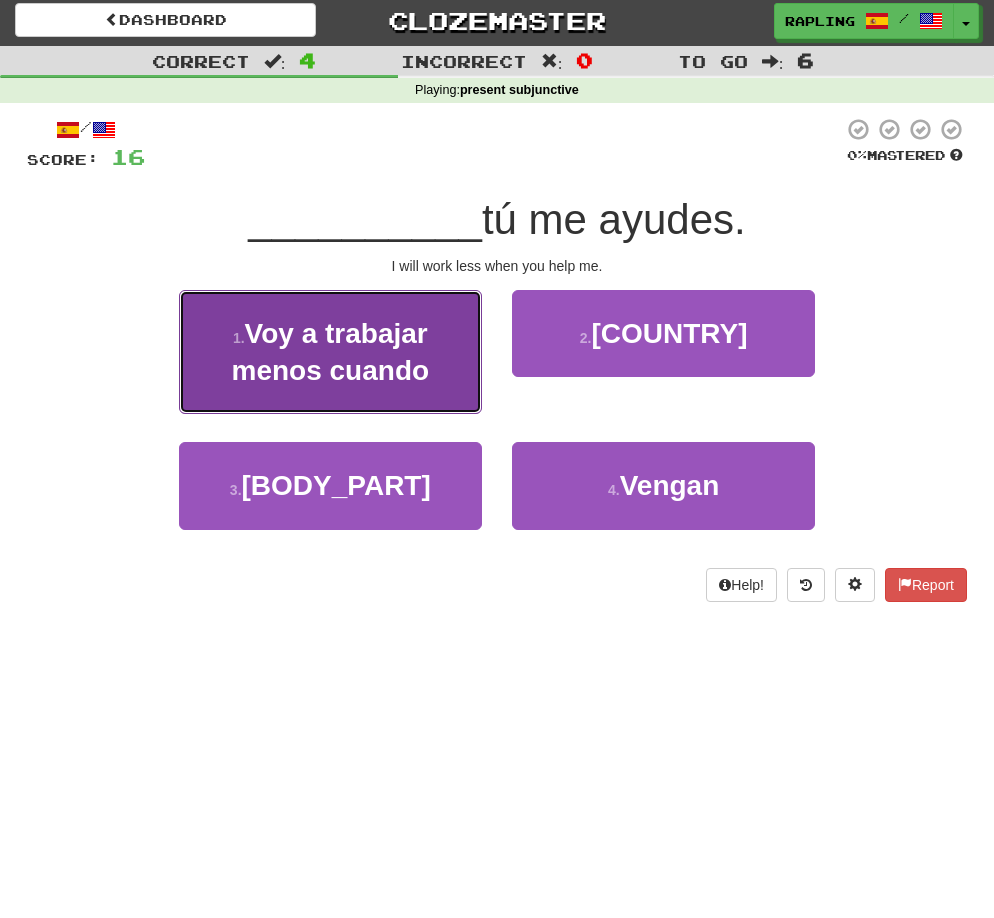 click on "Voy a trabajar menos cuando" at bounding box center [331, 352] 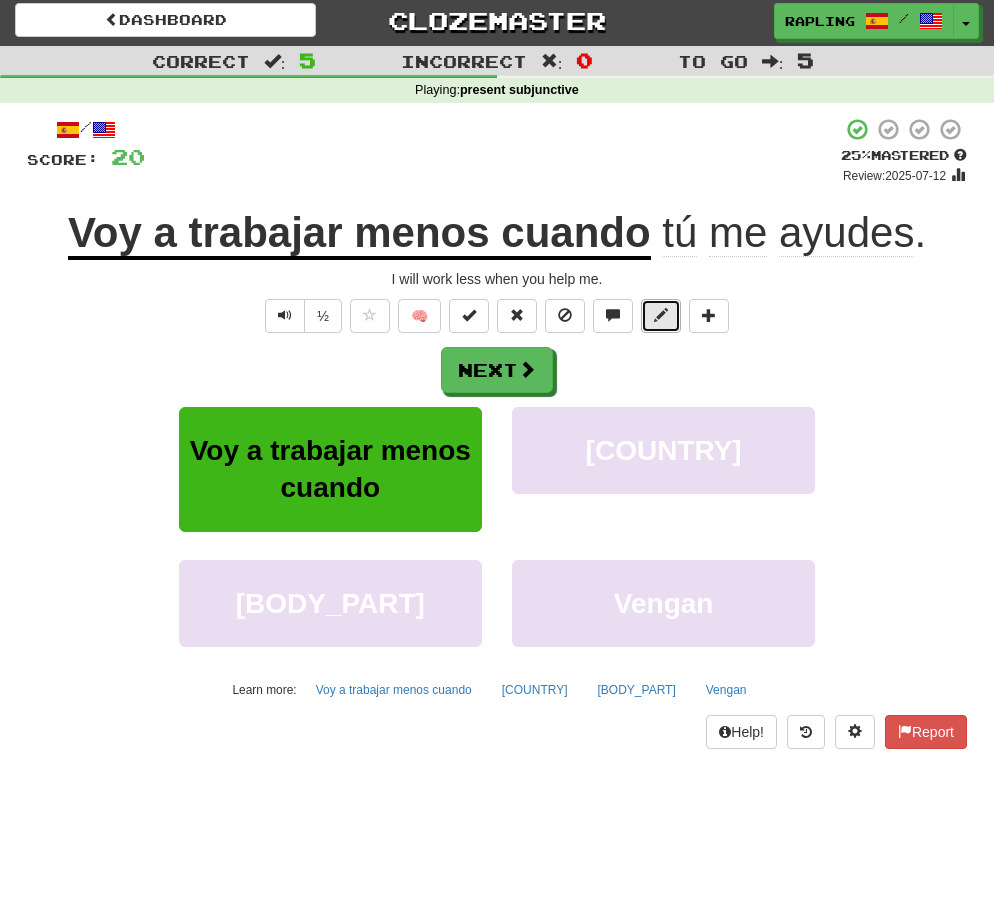 click at bounding box center (661, 315) 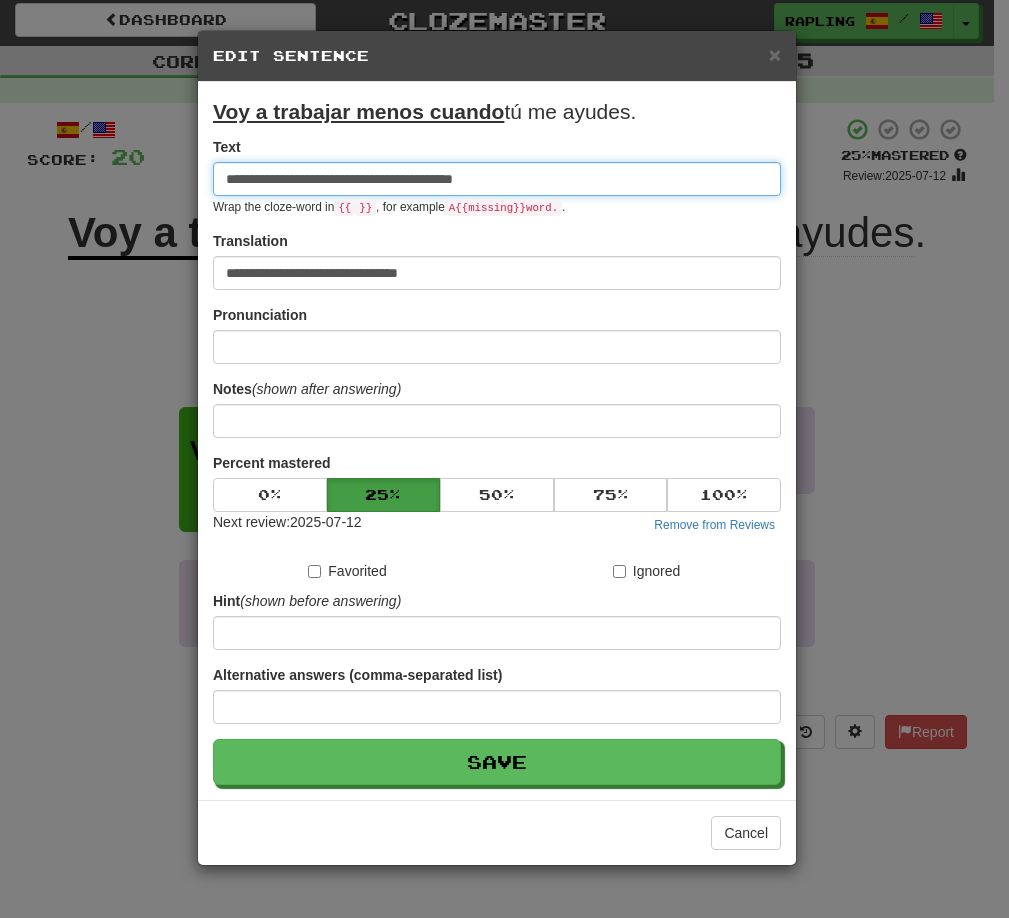 click on "**********" at bounding box center [497, 179] 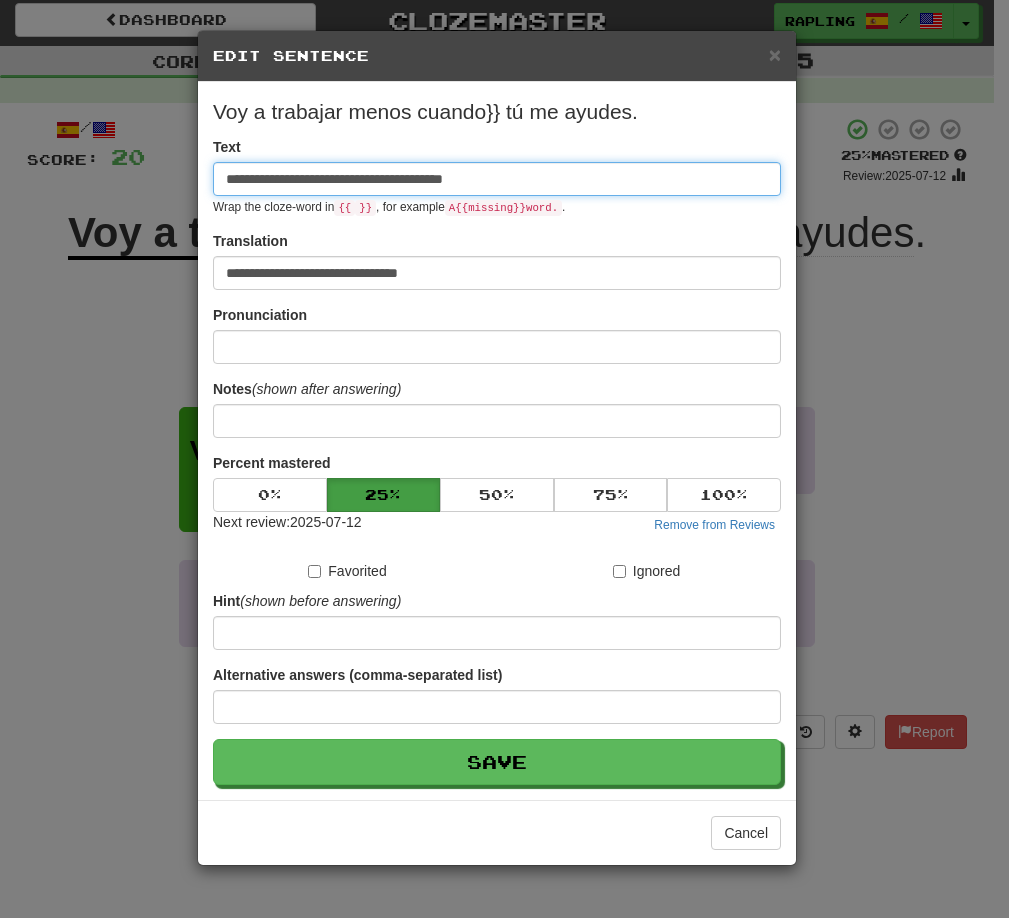 click on "**********" at bounding box center [497, 179] 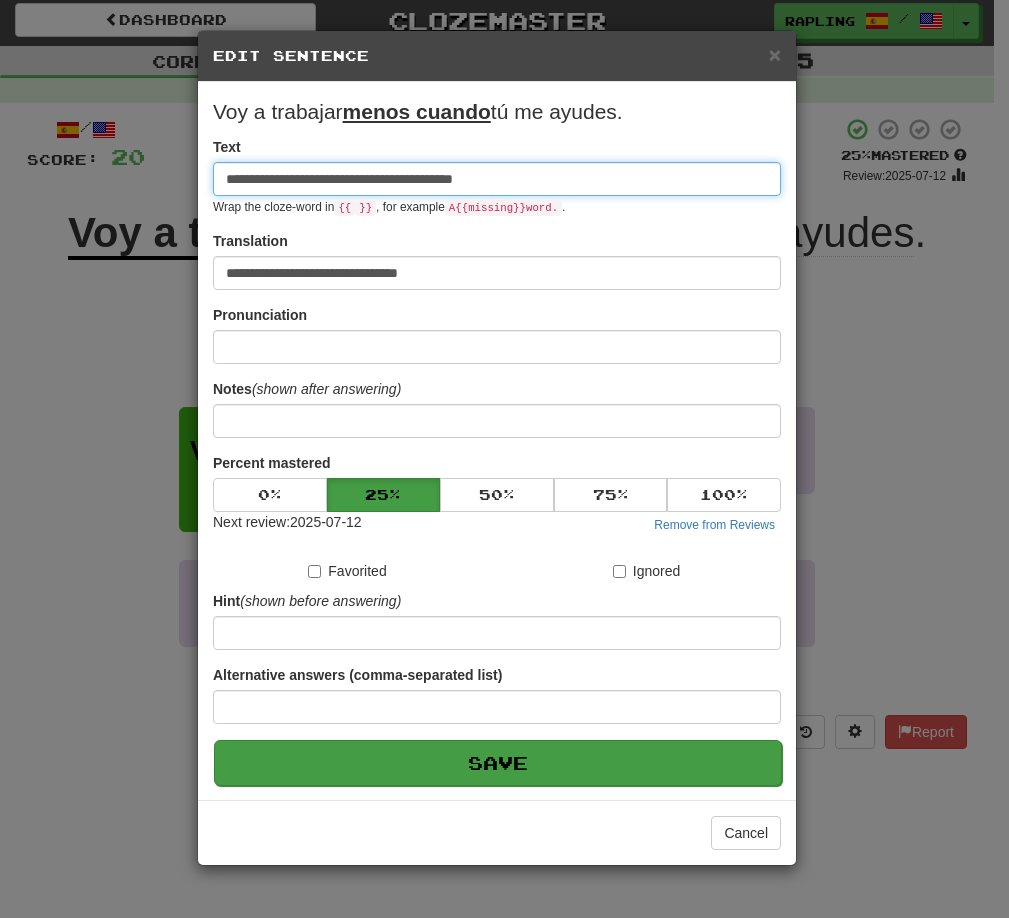type on "**********" 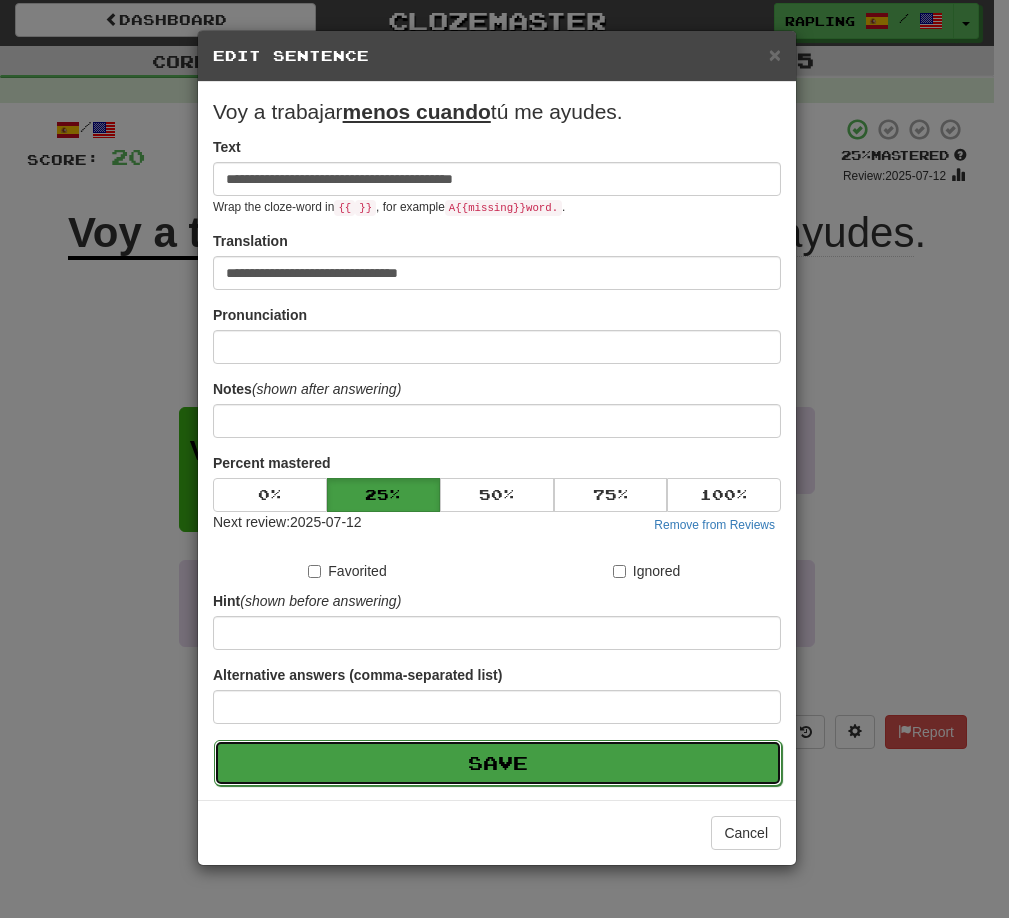 click on "Save" at bounding box center [498, 763] 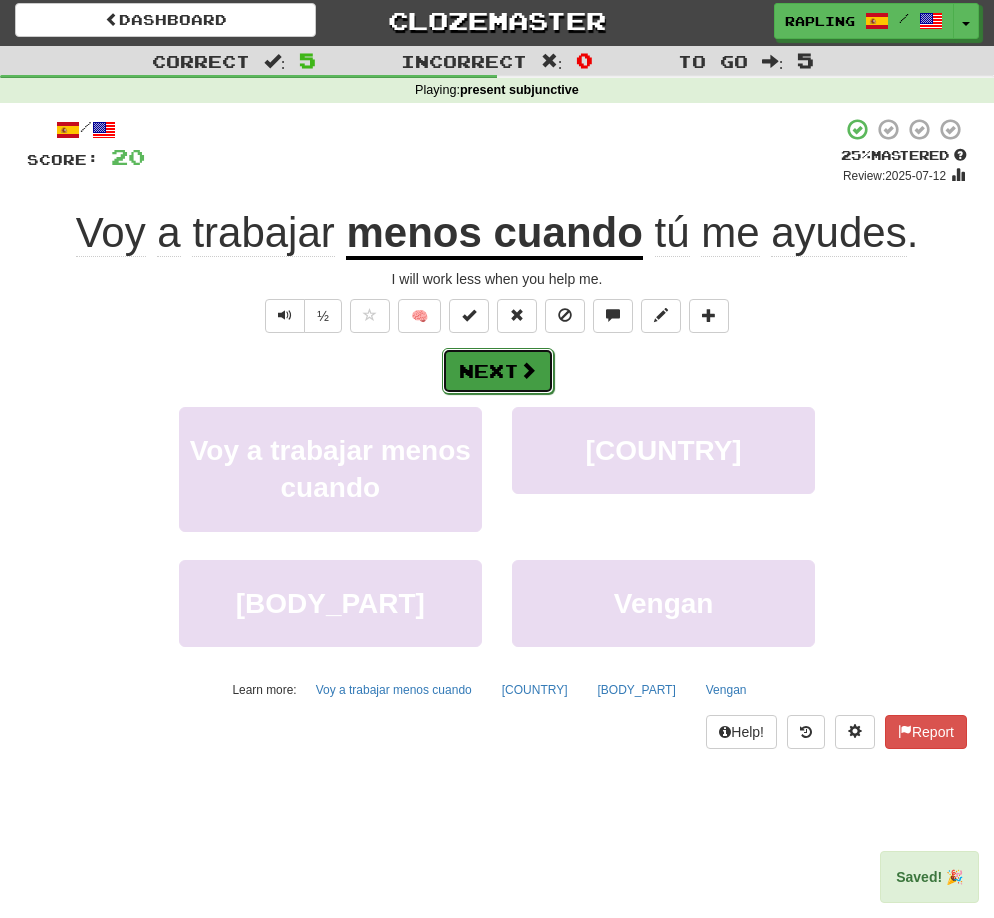 click at bounding box center (528, 370) 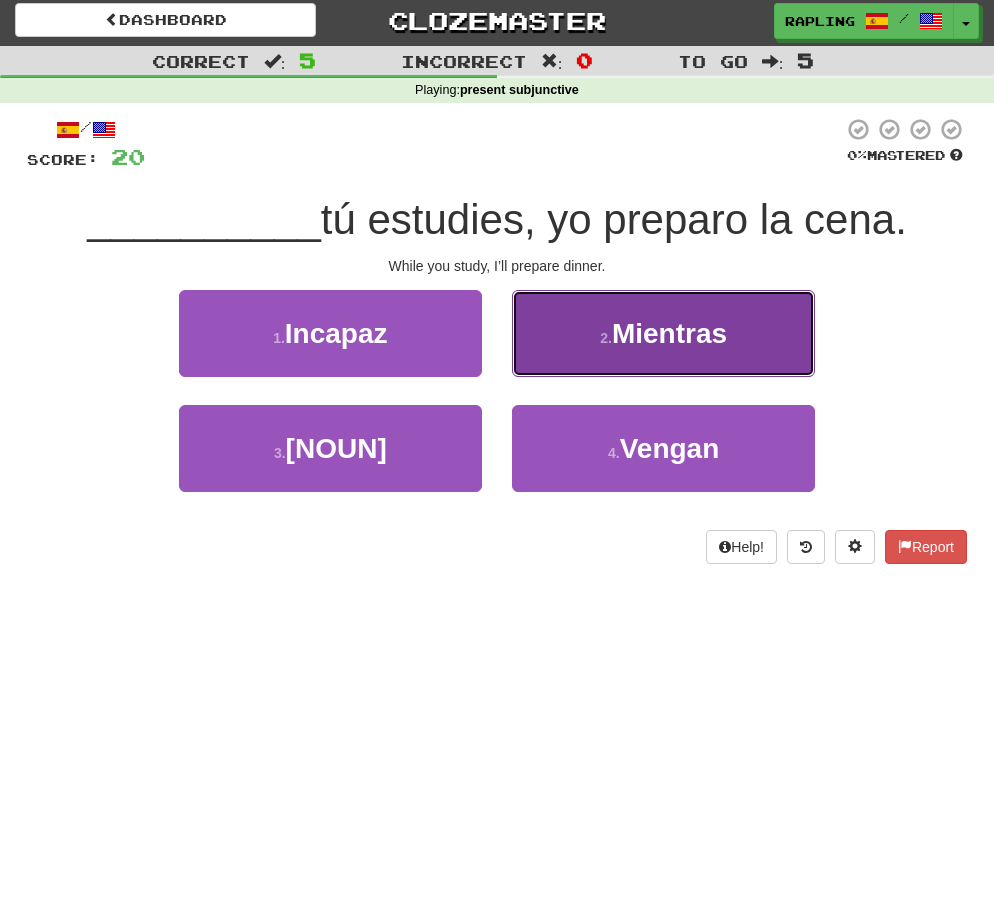 click on "2 . Mientras" at bounding box center (663, 333) 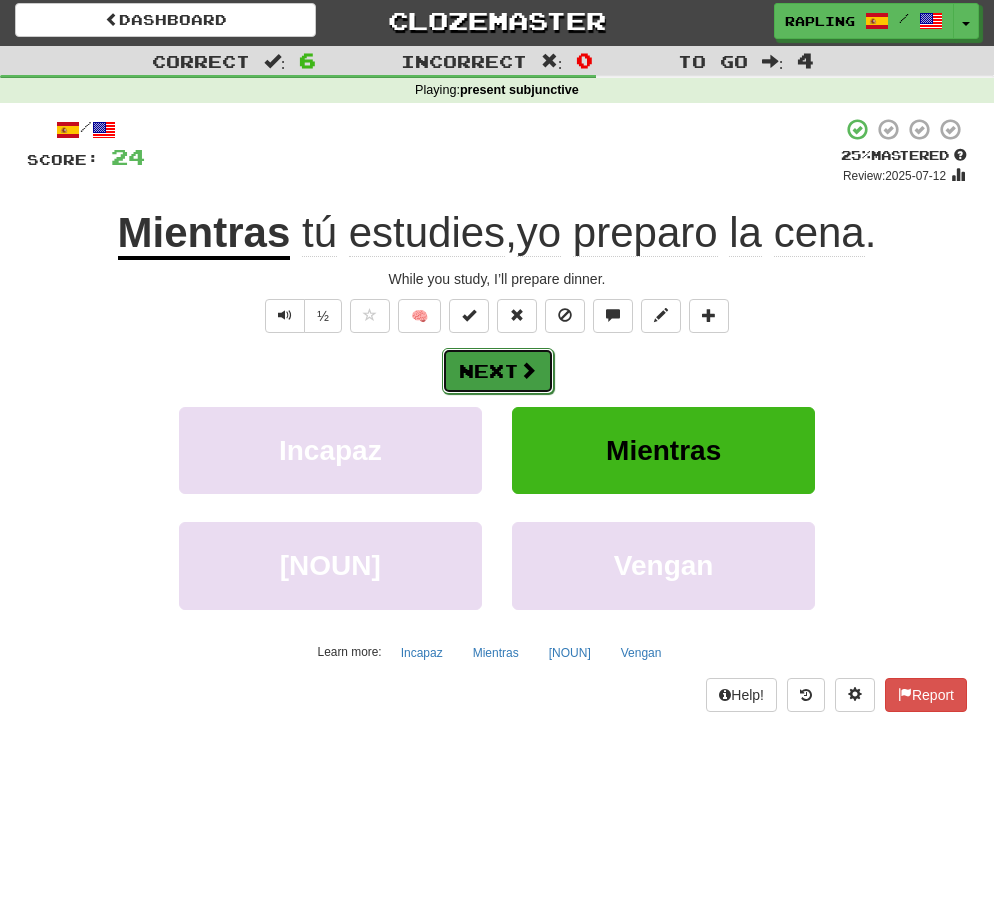 click on "Next" at bounding box center (498, 371) 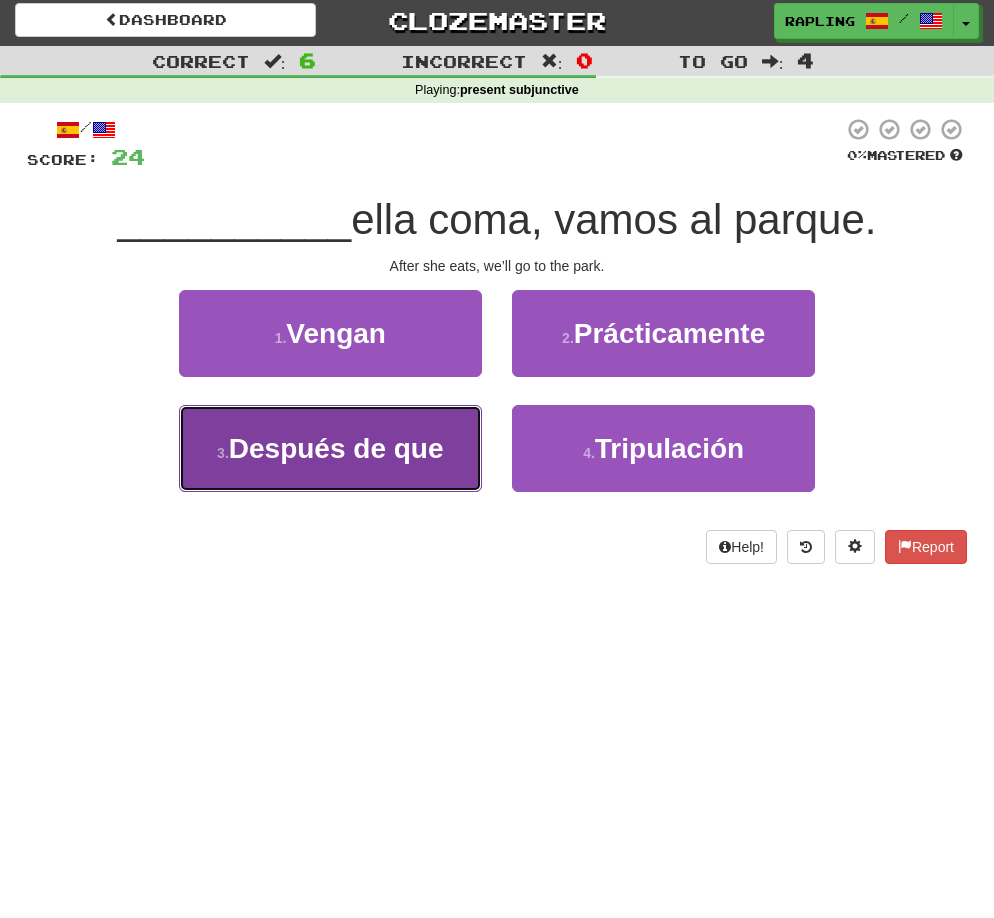 click on "3 . Después de que" at bounding box center [330, 448] 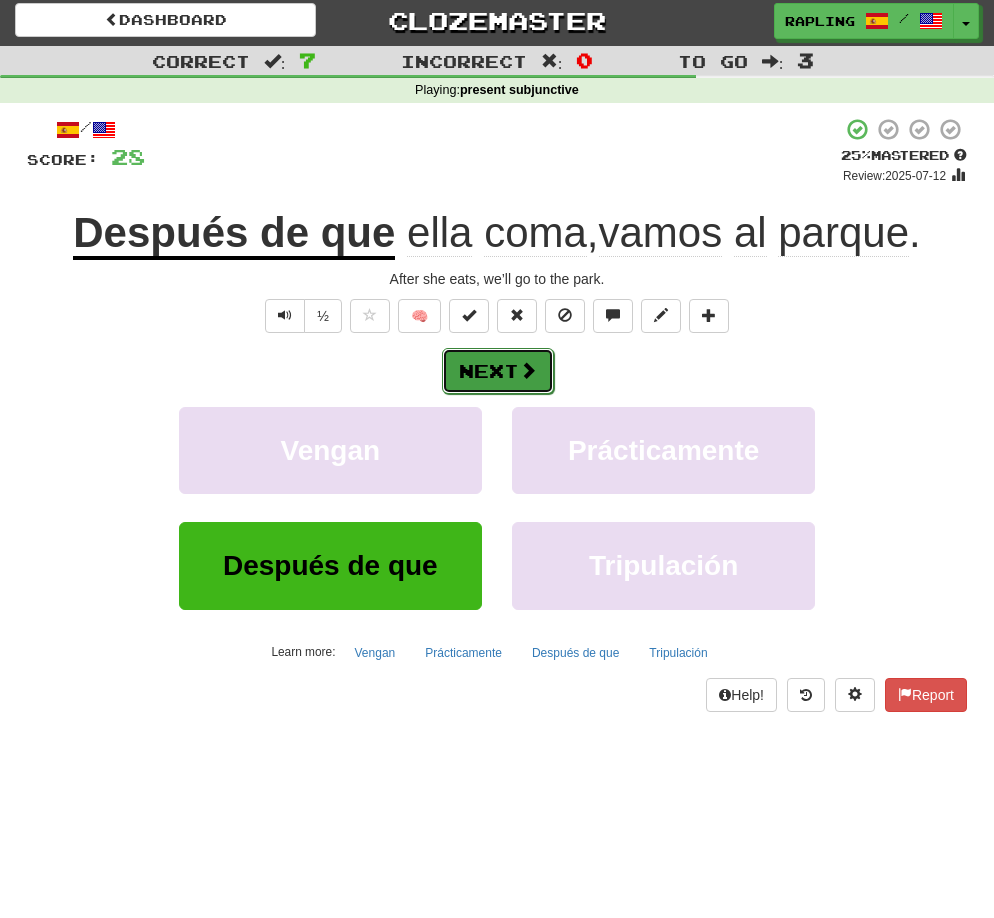 click on "Next" at bounding box center [498, 371] 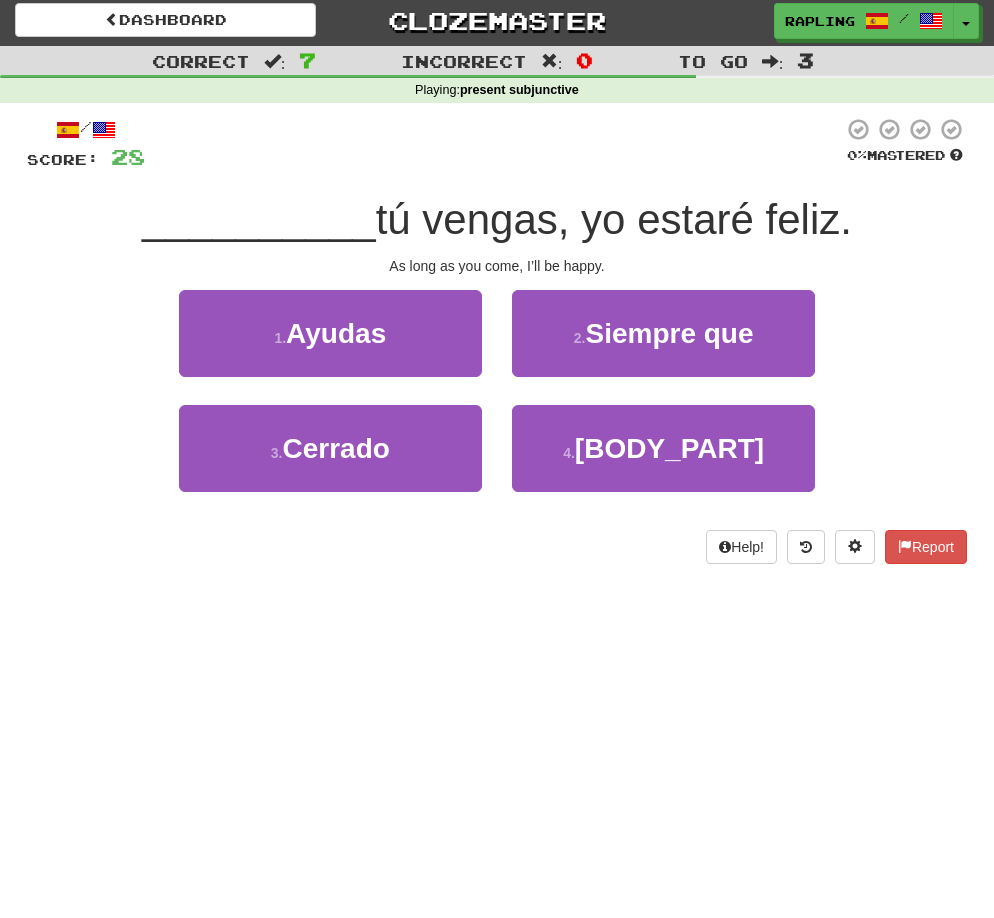 scroll, scrollTop: 0, scrollLeft: 0, axis: both 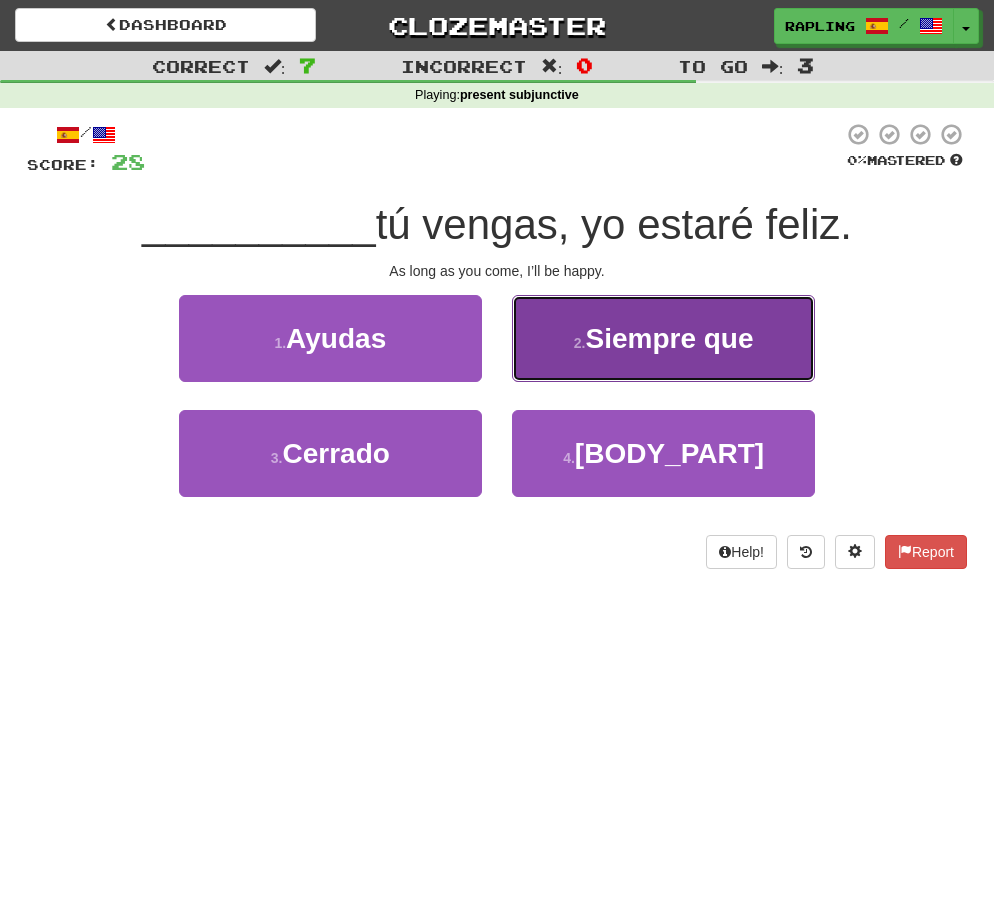 click on "2 . Siempre que" at bounding box center [663, 338] 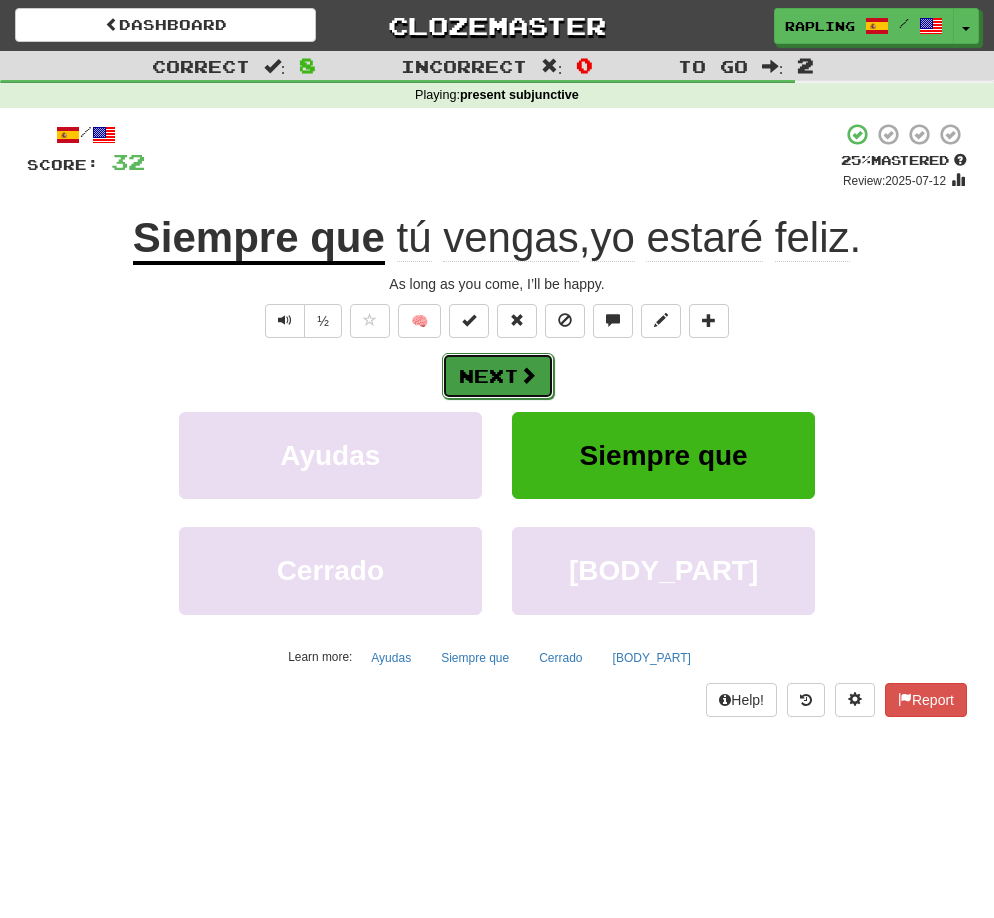 click on "Next" at bounding box center [498, 376] 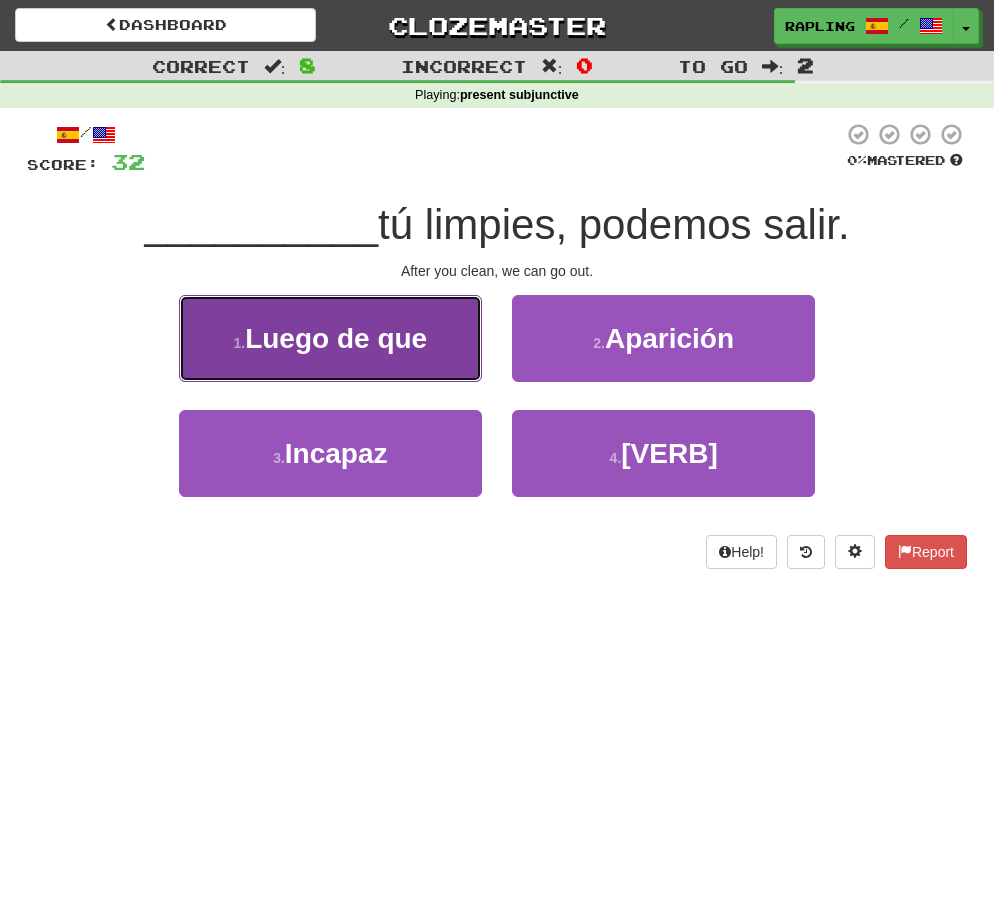 click on "1 . Luego de que" at bounding box center [330, 338] 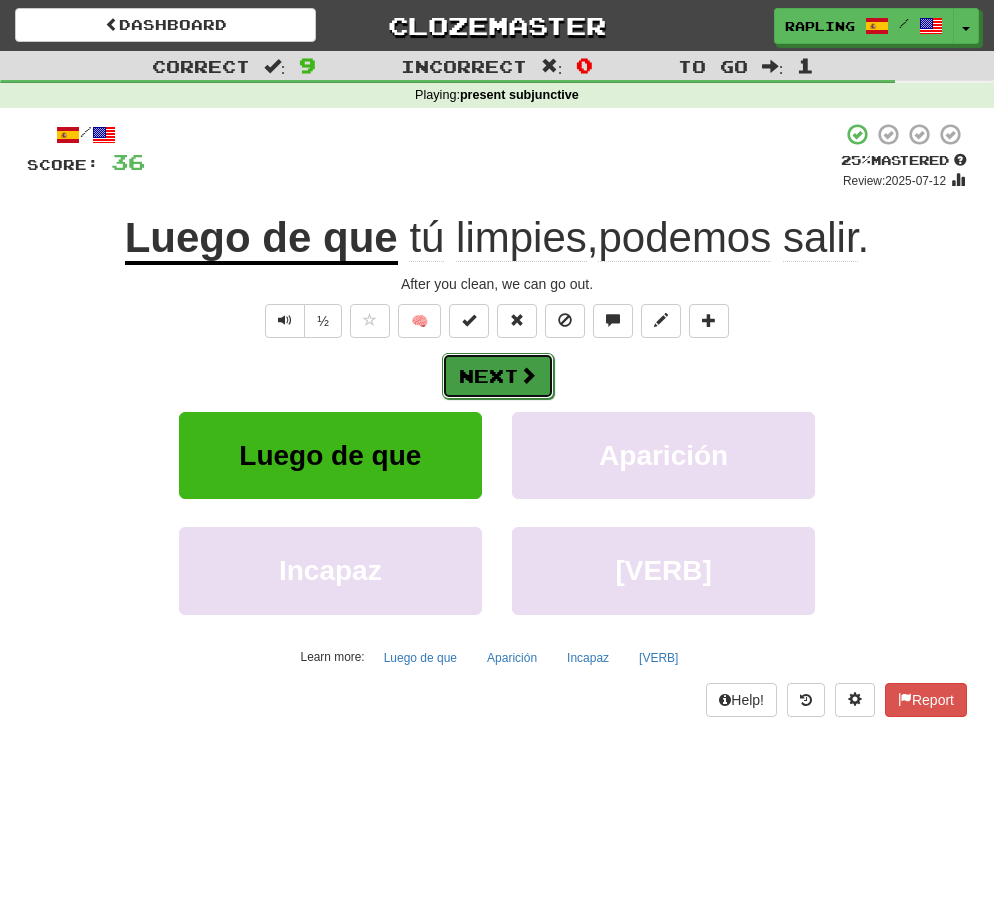 click on "Next" at bounding box center (498, 376) 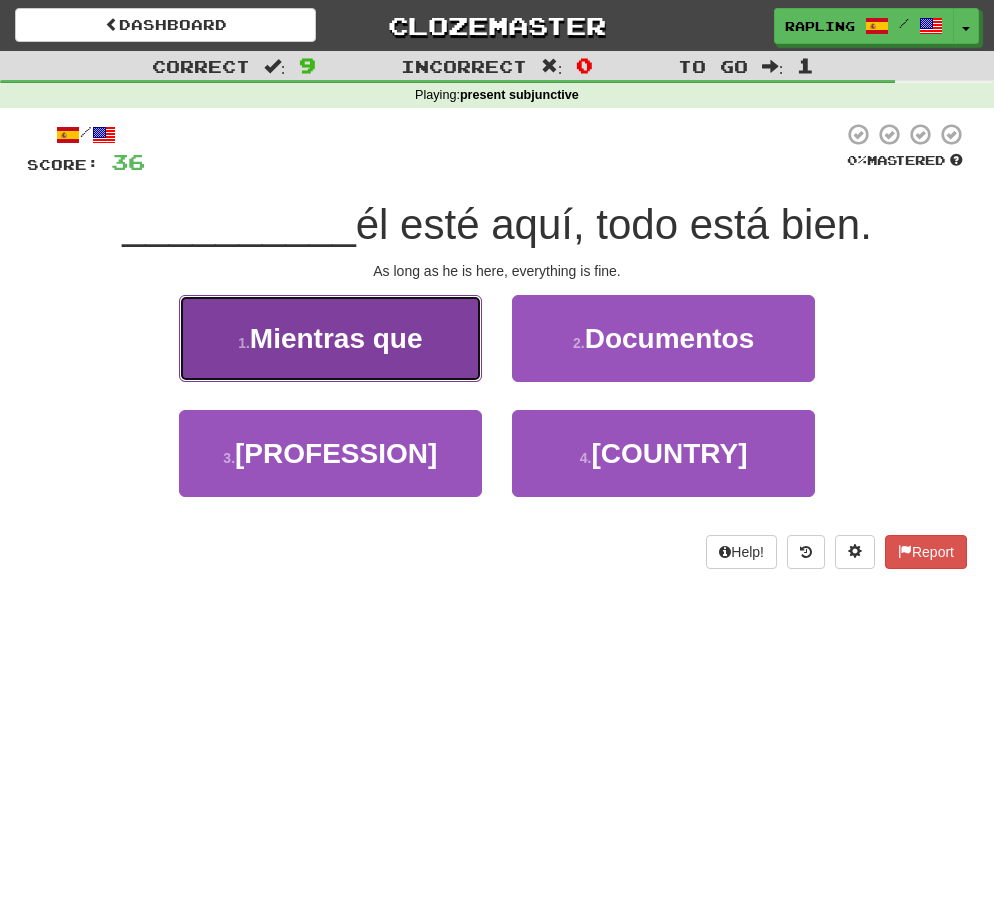 click on "1 . Mientras que" at bounding box center (330, 338) 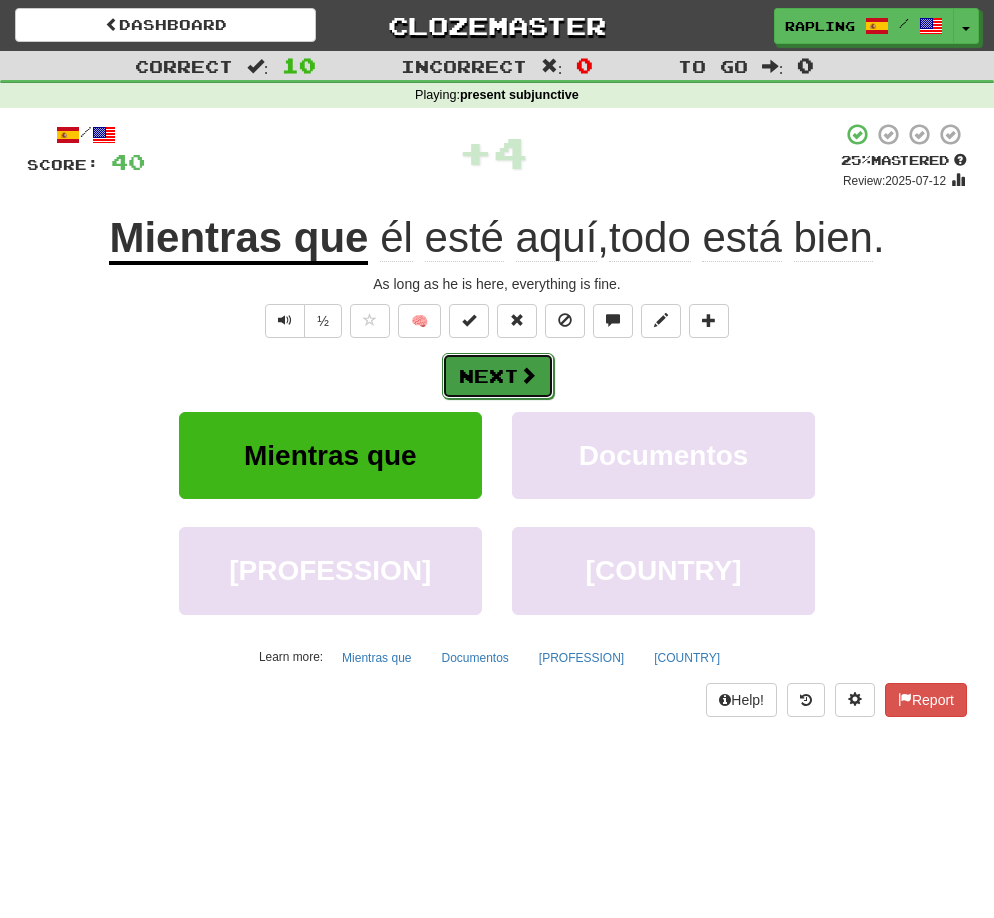 click on "Next" at bounding box center [498, 376] 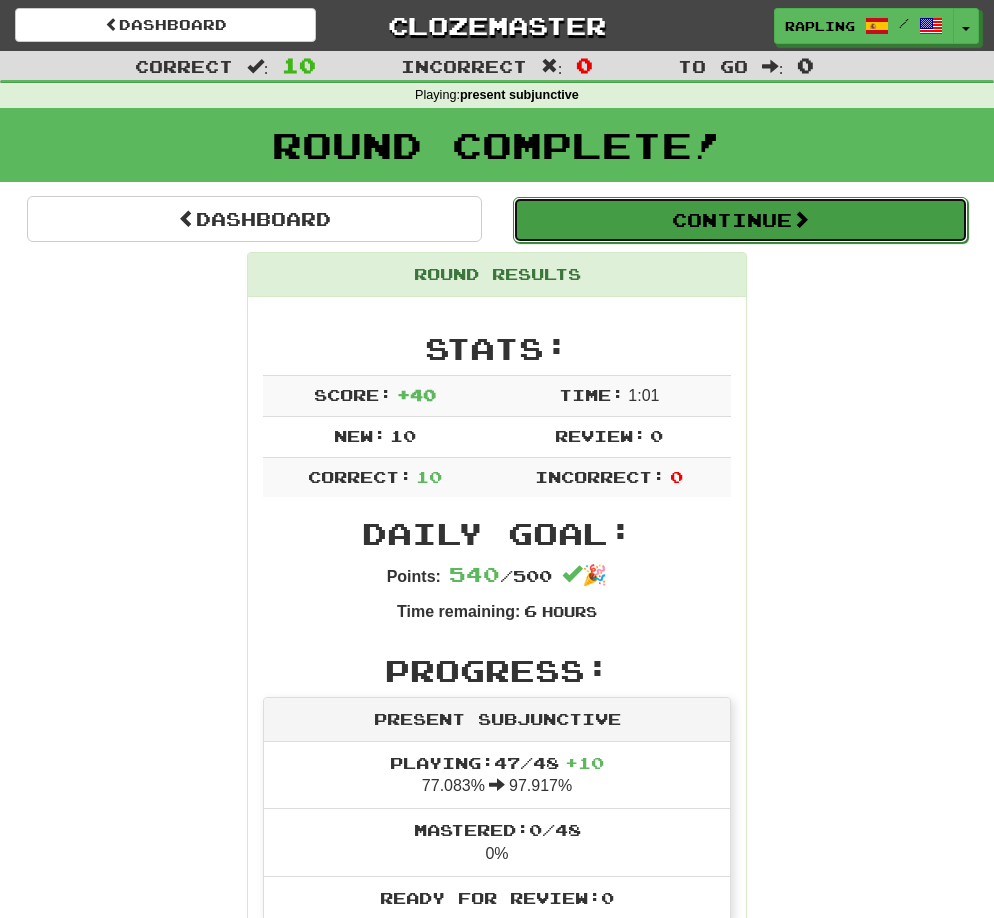 click on "Continue" at bounding box center (740, 220) 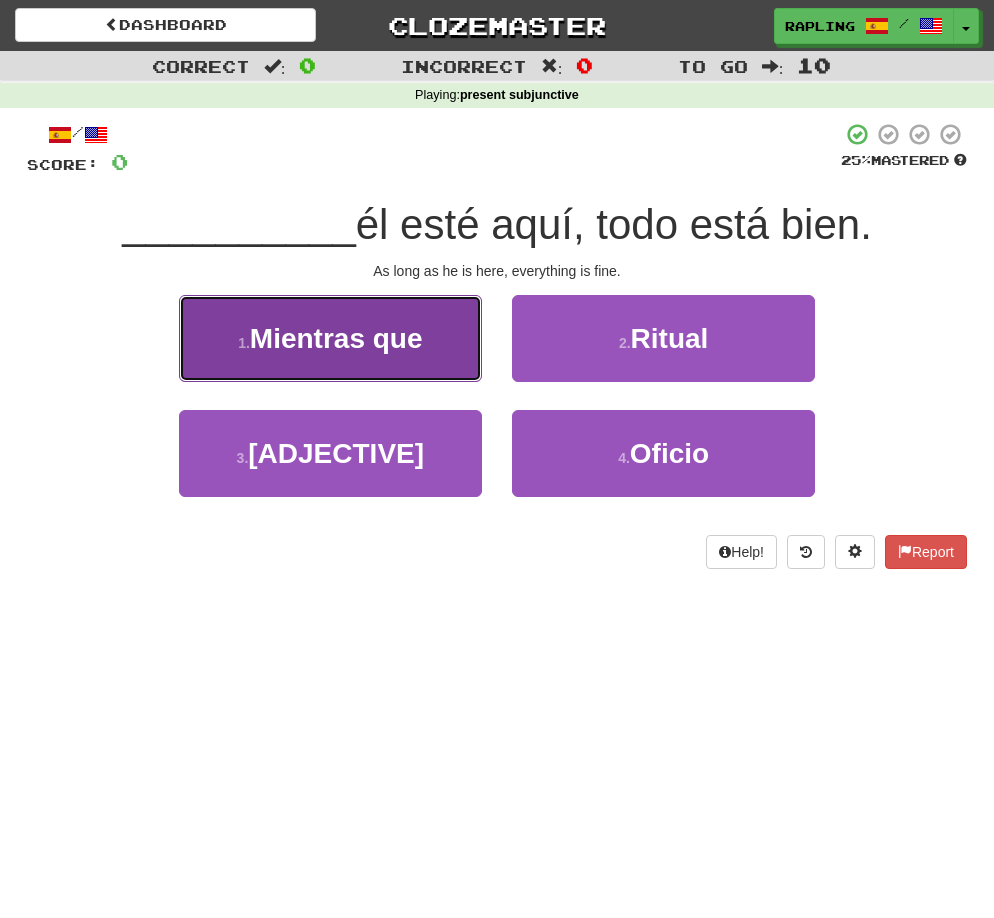 click on "Mientras que" at bounding box center (336, 338) 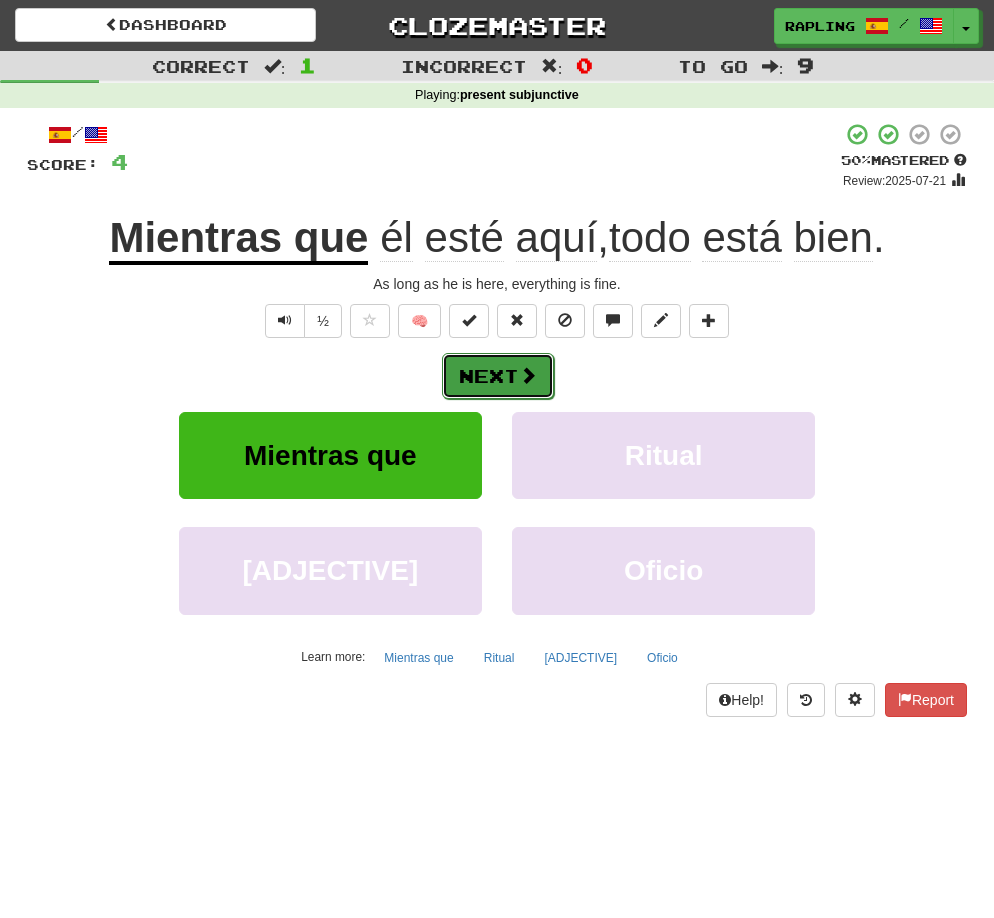 click on "Next" at bounding box center [498, 376] 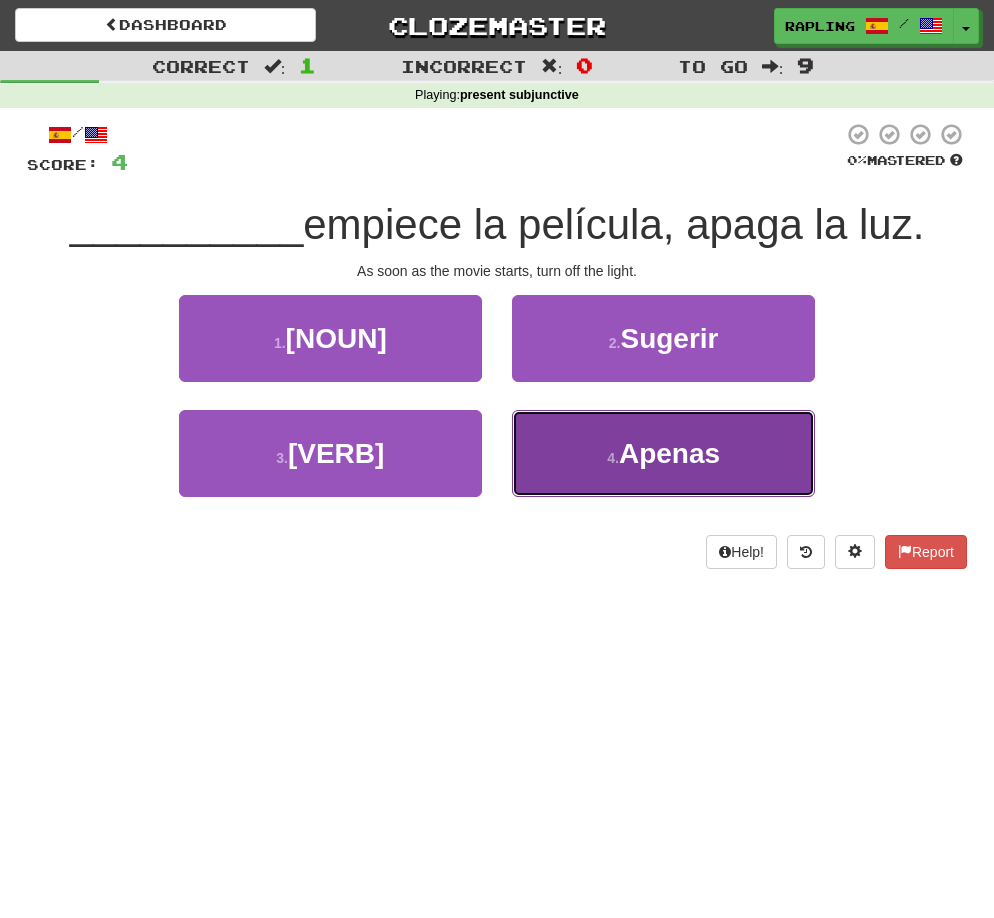 click on "4 .  Apenas" at bounding box center (663, 453) 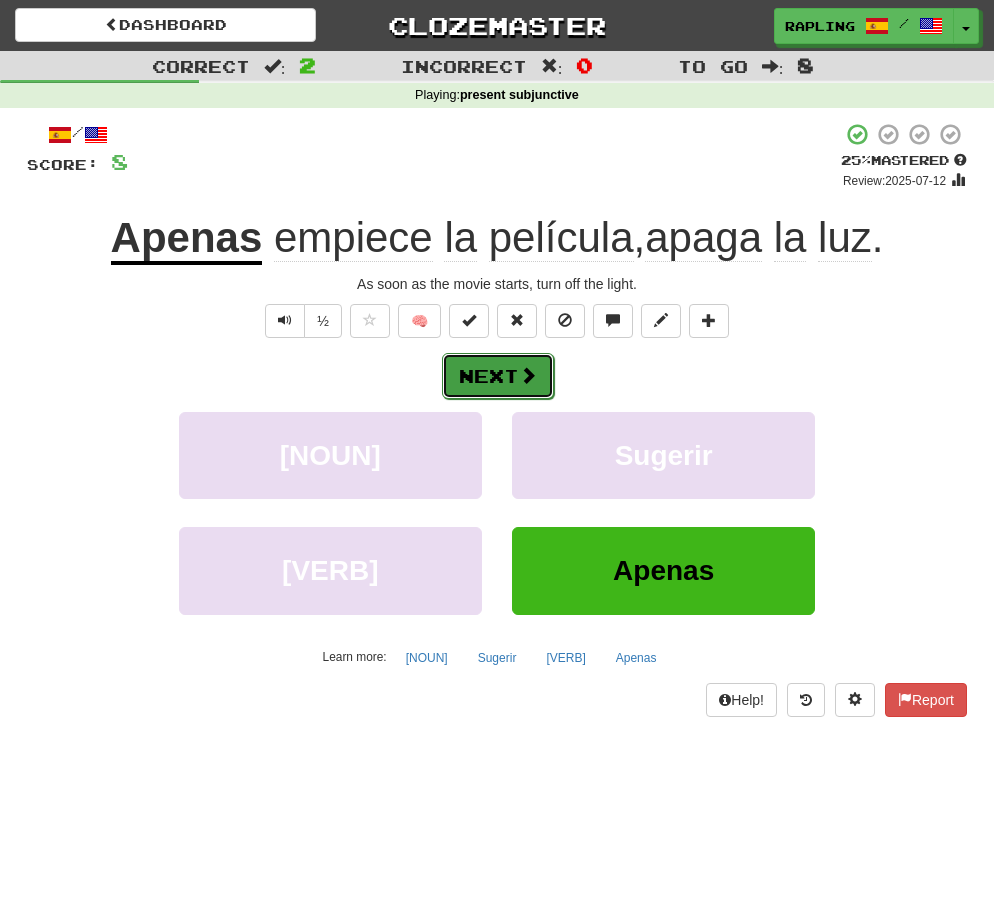 click on "Next" at bounding box center (498, 376) 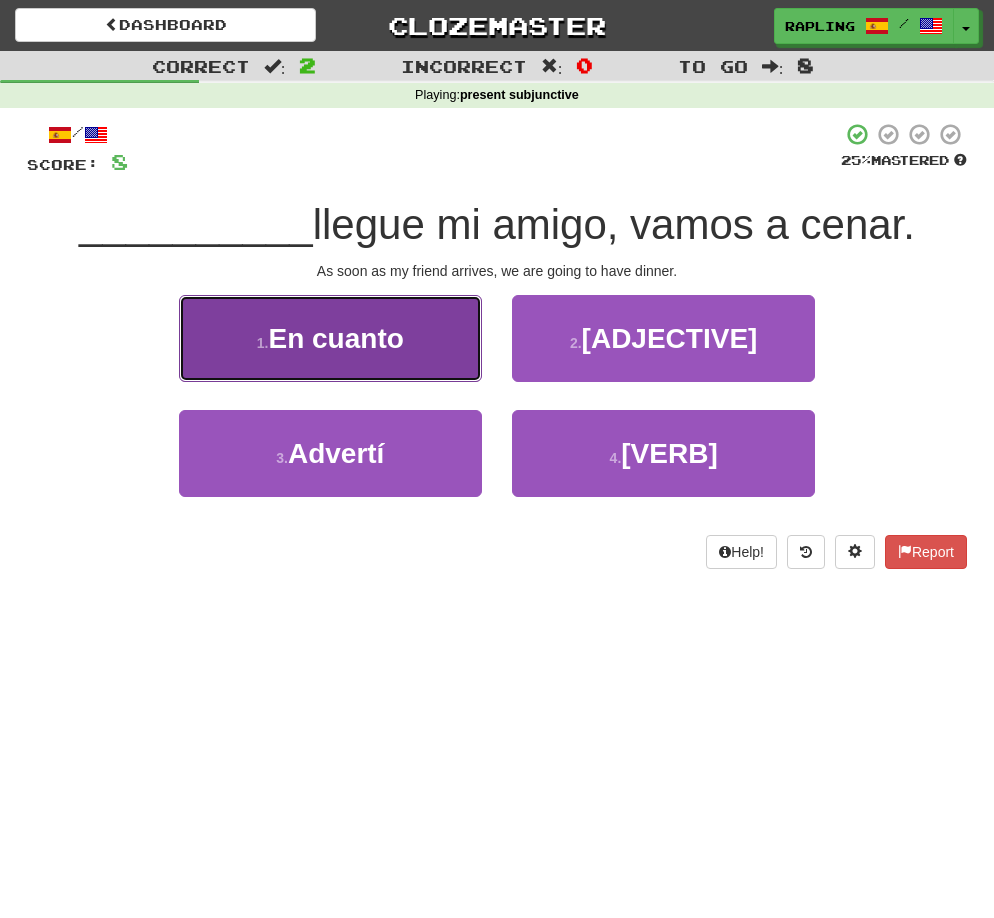 click on "1 . En cuanto" at bounding box center [330, 338] 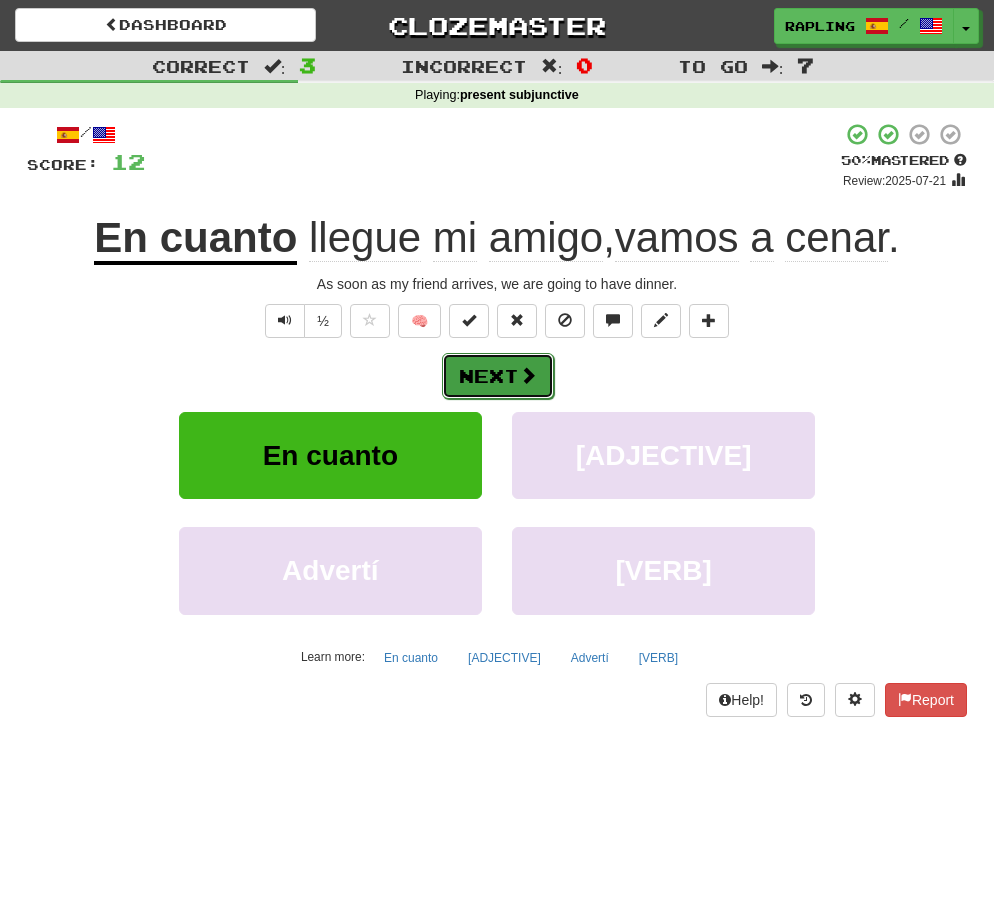 click on "Next" at bounding box center (498, 376) 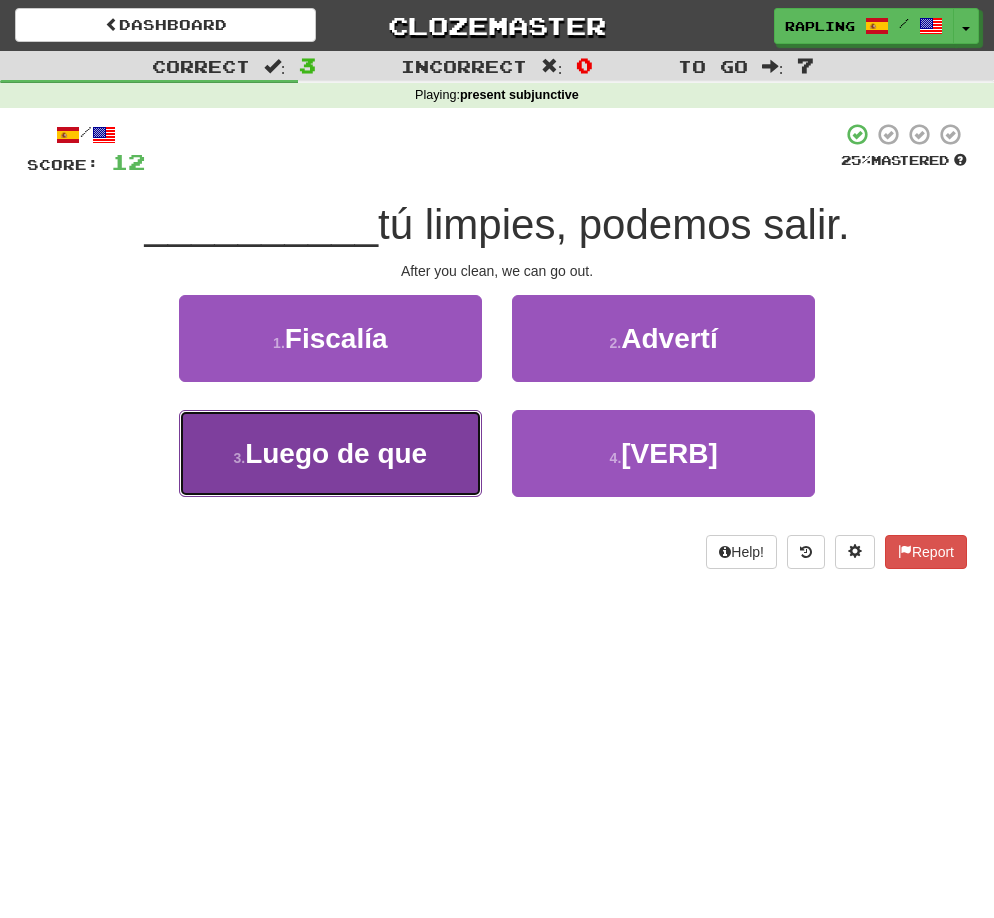 click on "3 . Luego de que" at bounding box center (330, 453) 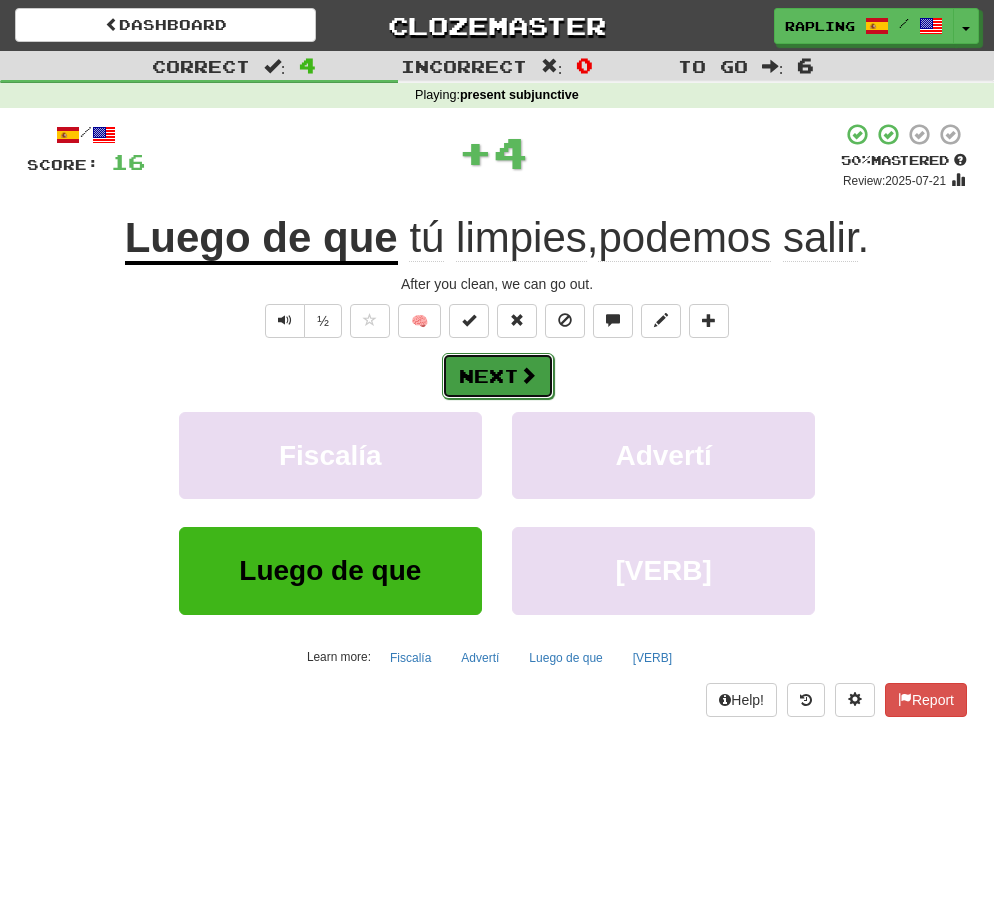 click on "Next" at bounding box center [498, 376] 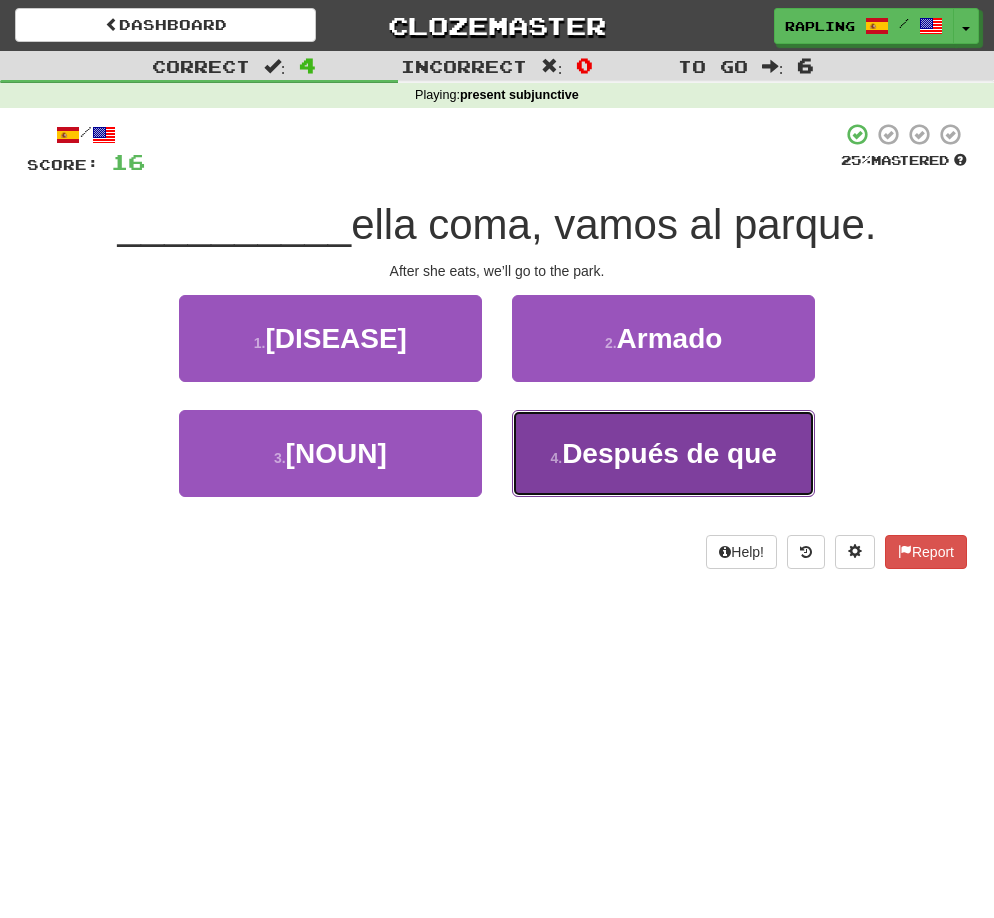 click on "4 . Después de que" at bounding box center [663, 453] 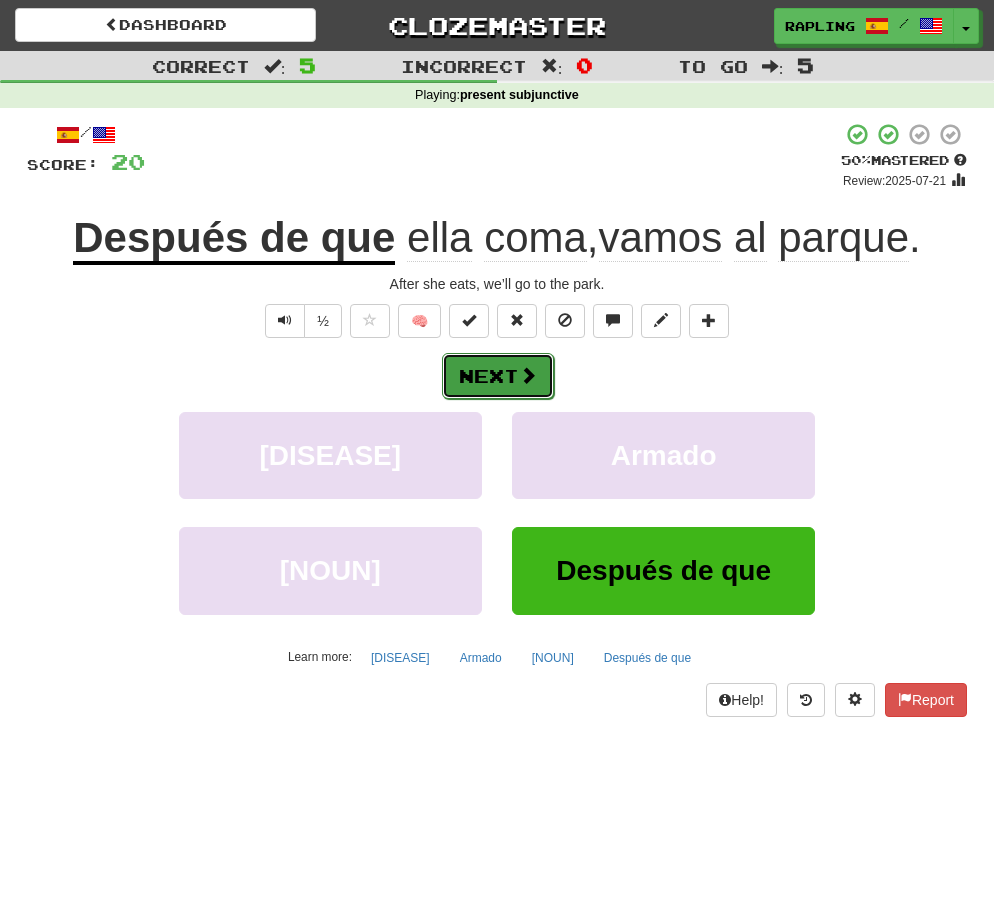 click on "Next" at bounding box center (498, 376) 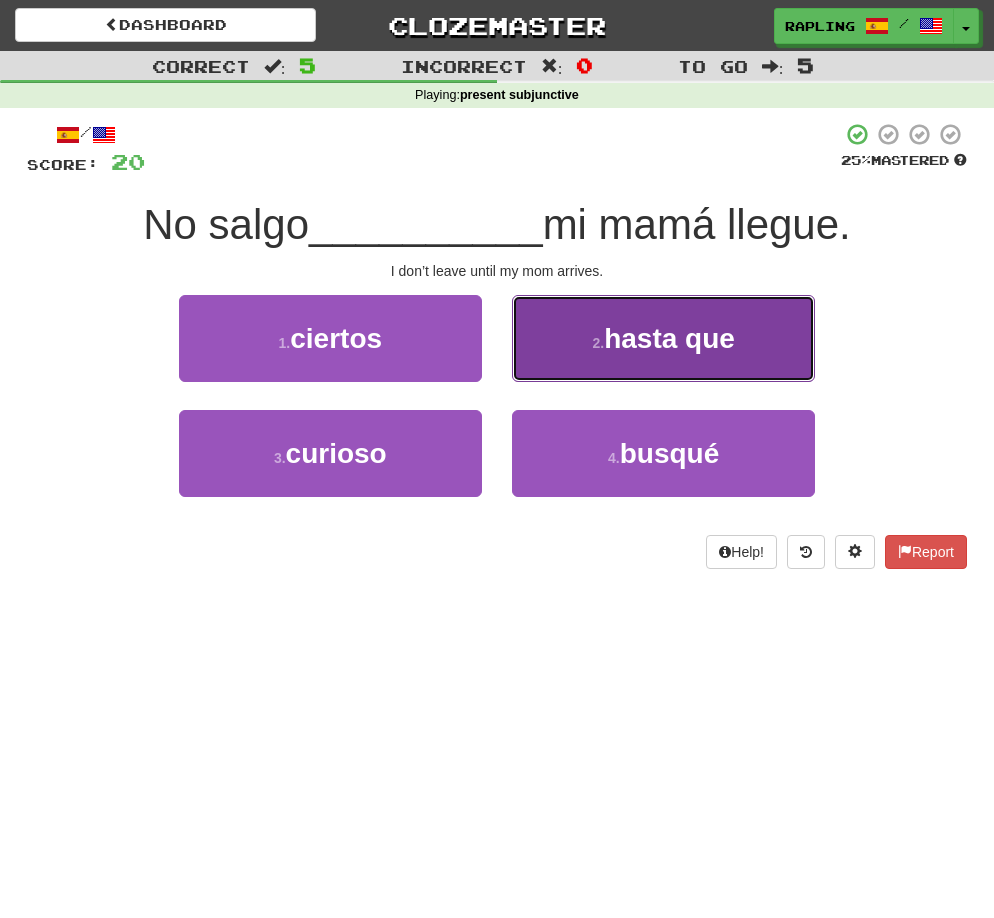 click on "2 . hasta que" at bounding box center [663, 338] 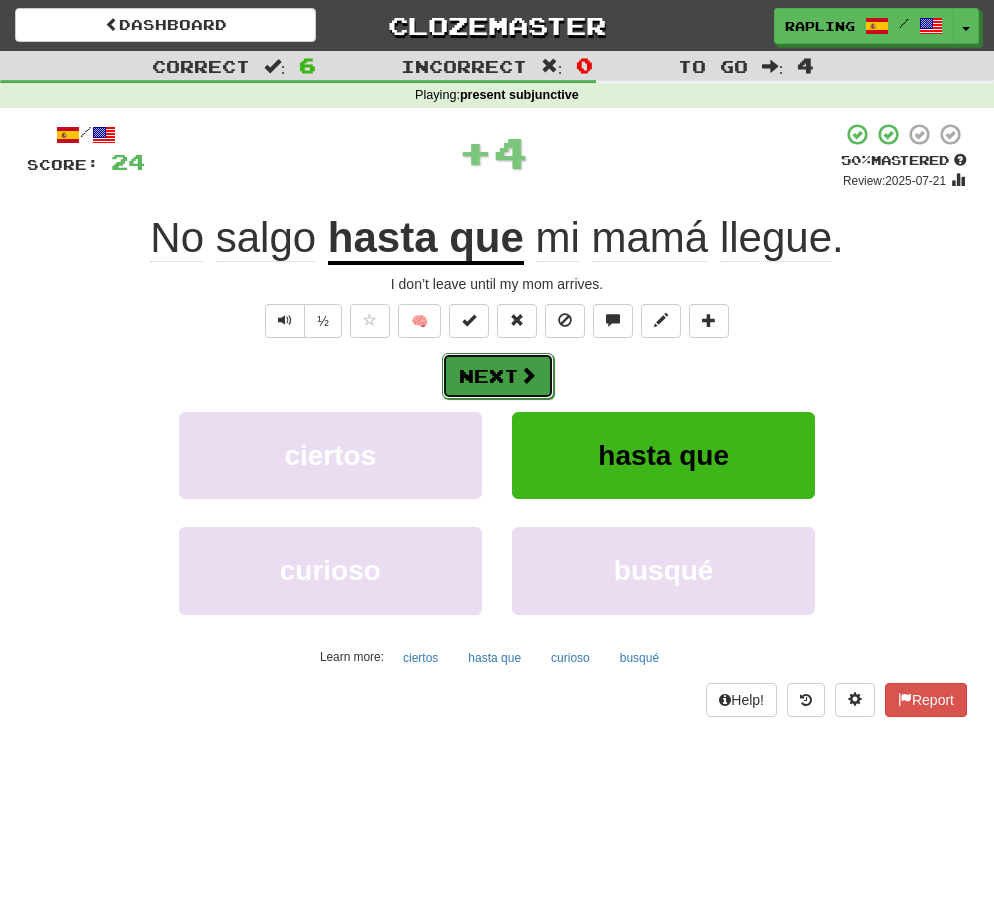 click on "Next" at bounding box center [498, 376] 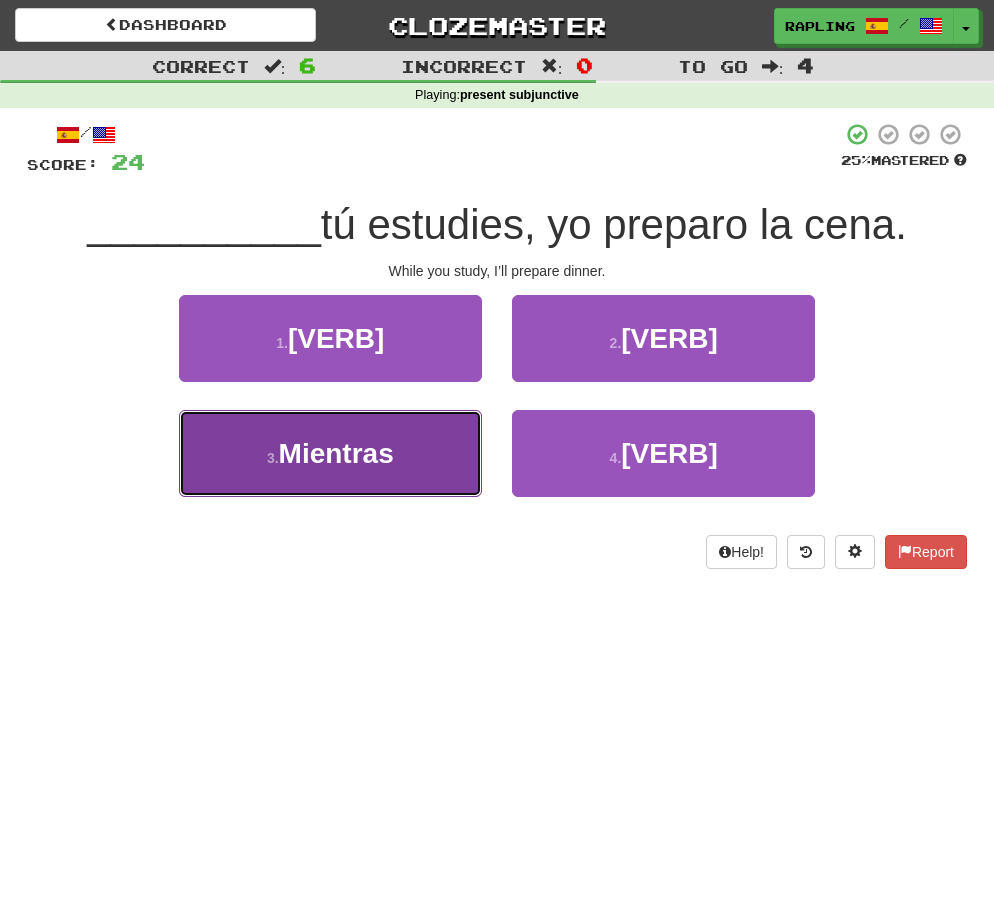 click on "3 . Mientras" at bounding box center (330, 453) 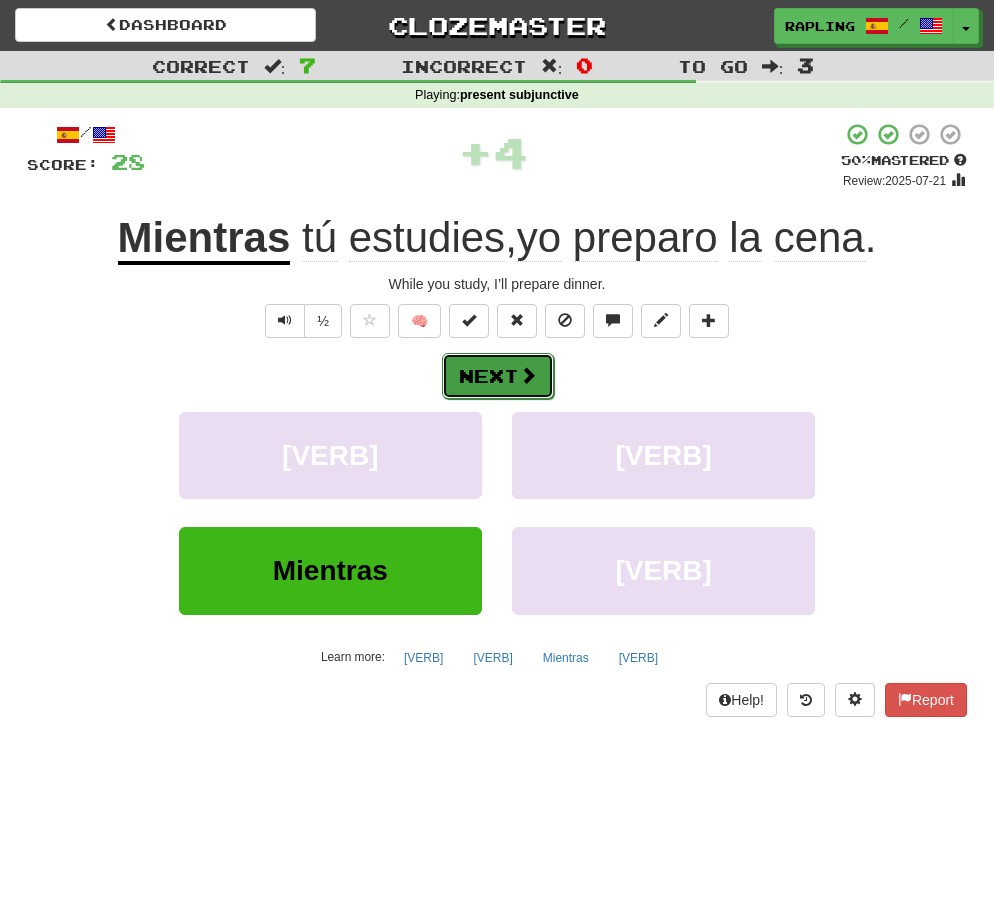 click on "Next" at bounding box center [498, 376] 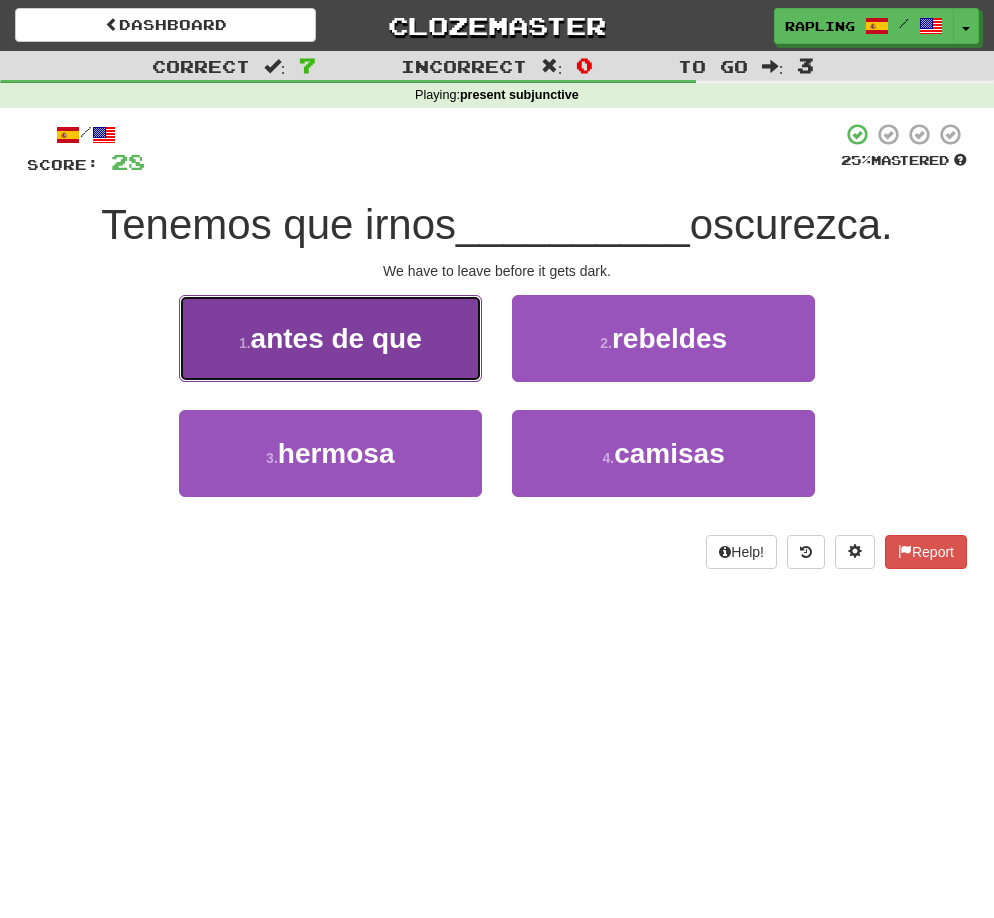 click on "1 . antes de que" at bounding box center [330, 338] 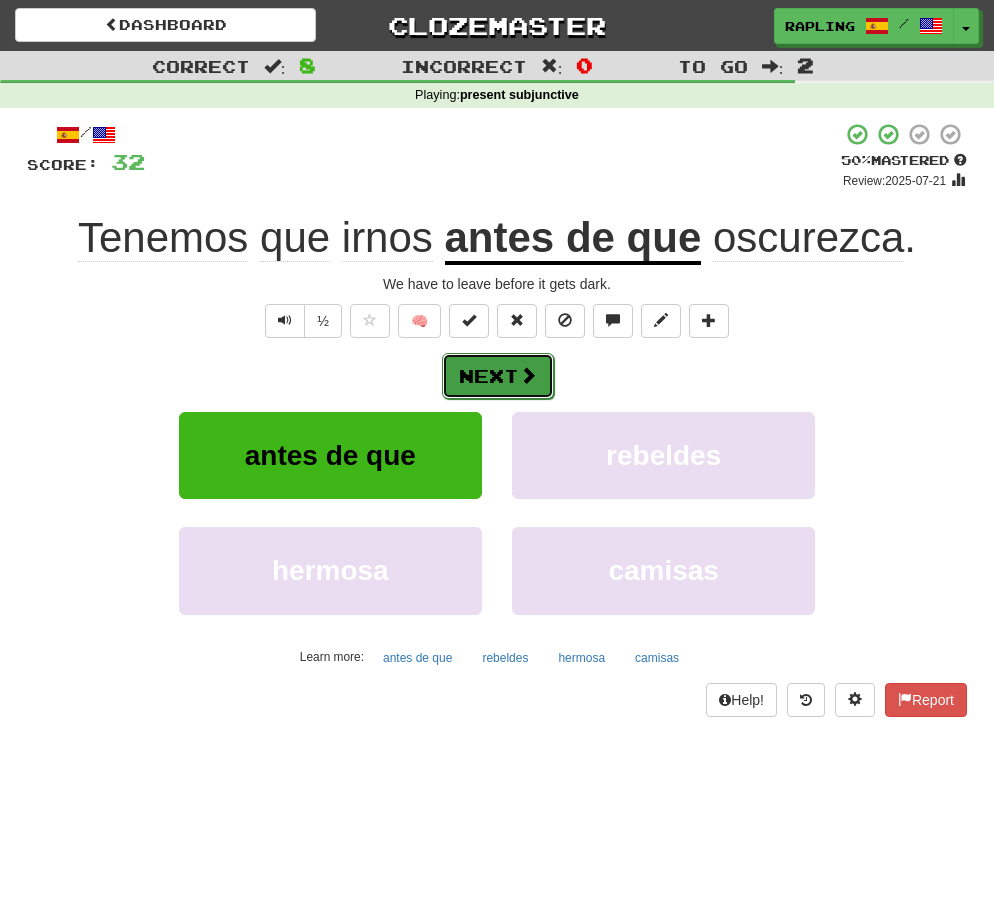 click on "Next" at bounding box center (498, 376) 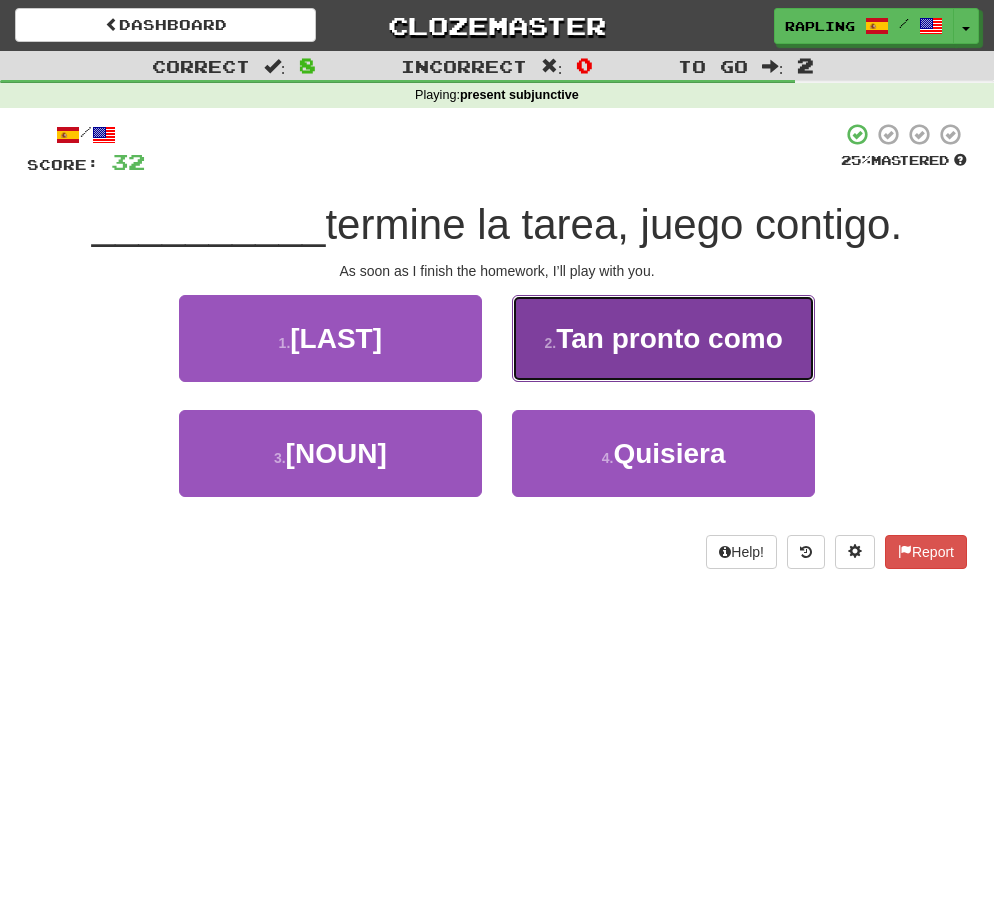 click on "2 . Tan pronto como" at bounding box center [663, 338] 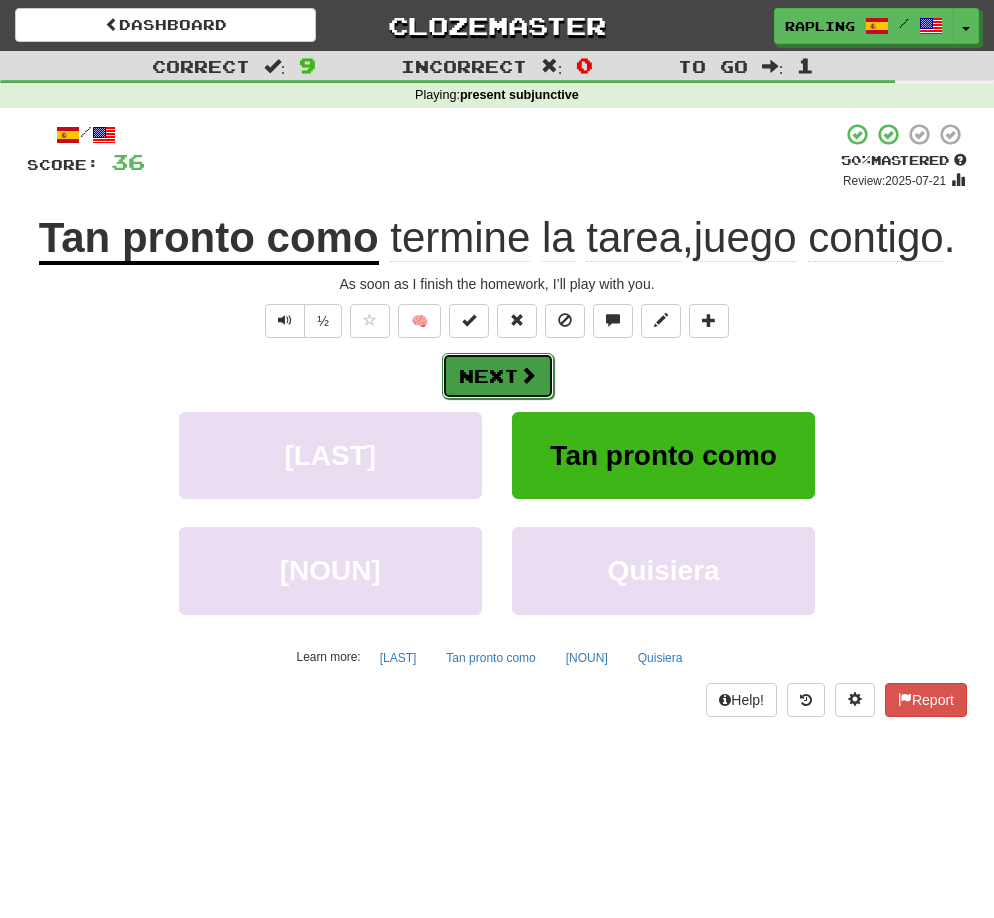 click on "Next" at bounding box center [498, 376] 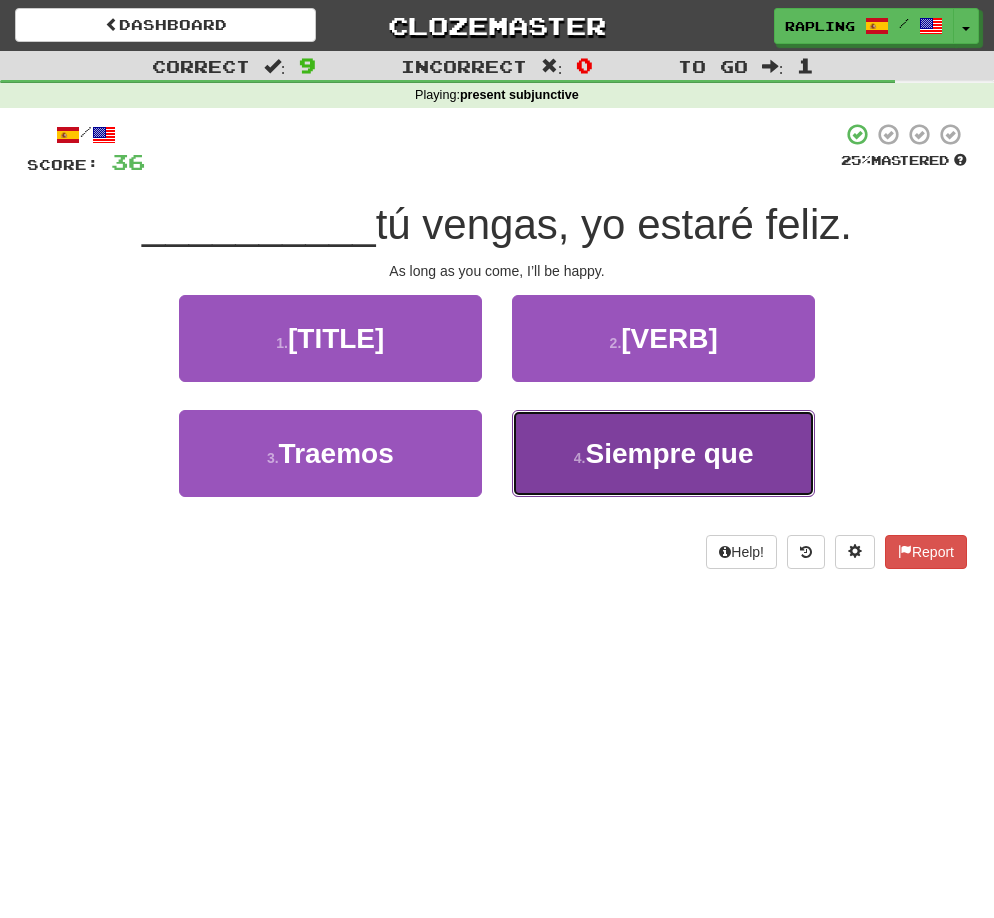 click on "4 . Siempre que" at bounding box center (663, 453) 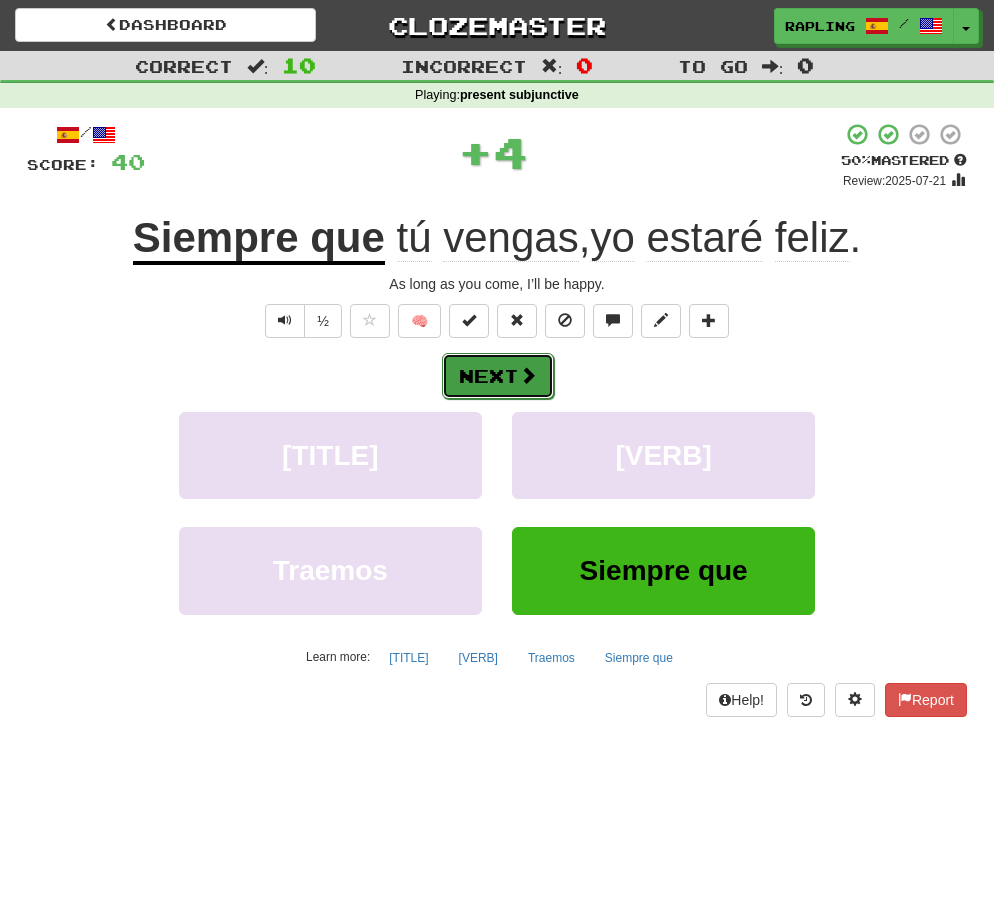 click on "Next" at bounding box center (498, 376) 